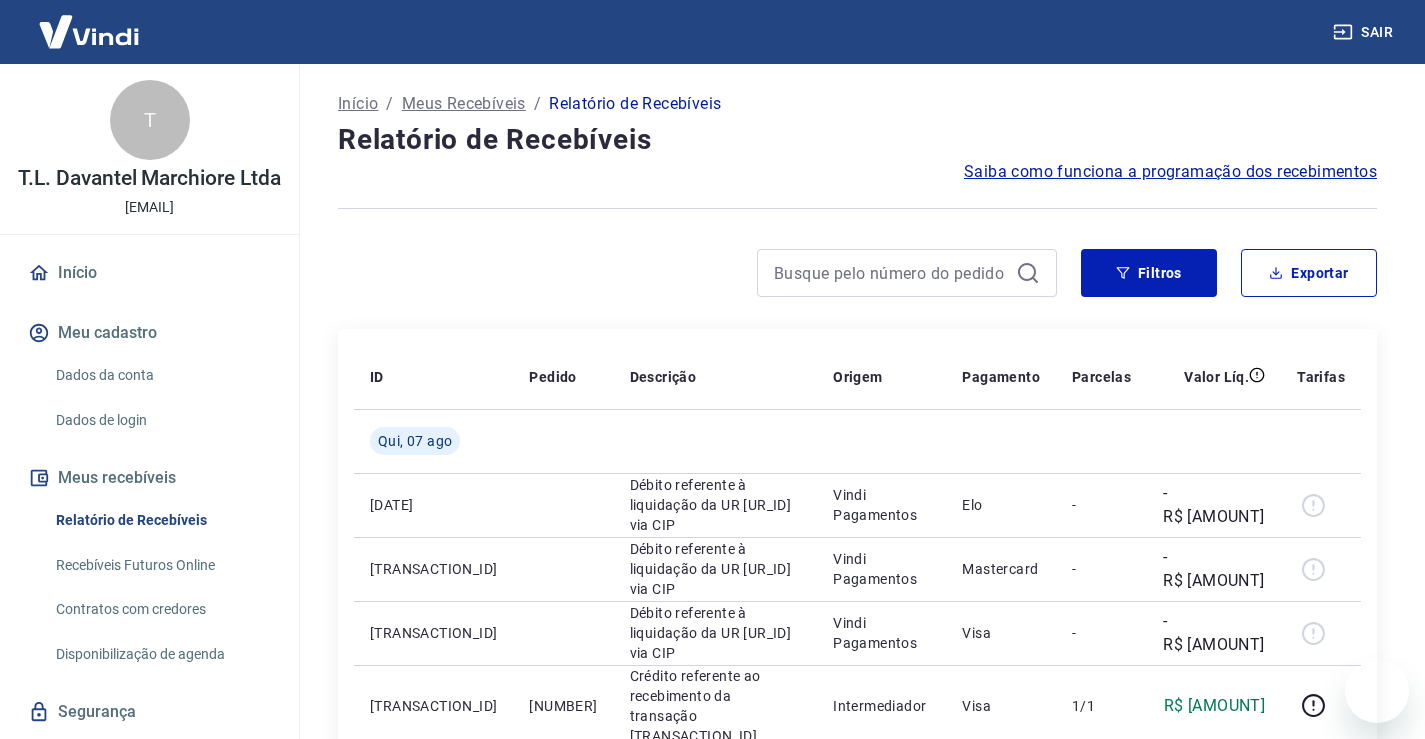 scroll, scrollTop: 467, scrollLeft: 0, axis: vertical 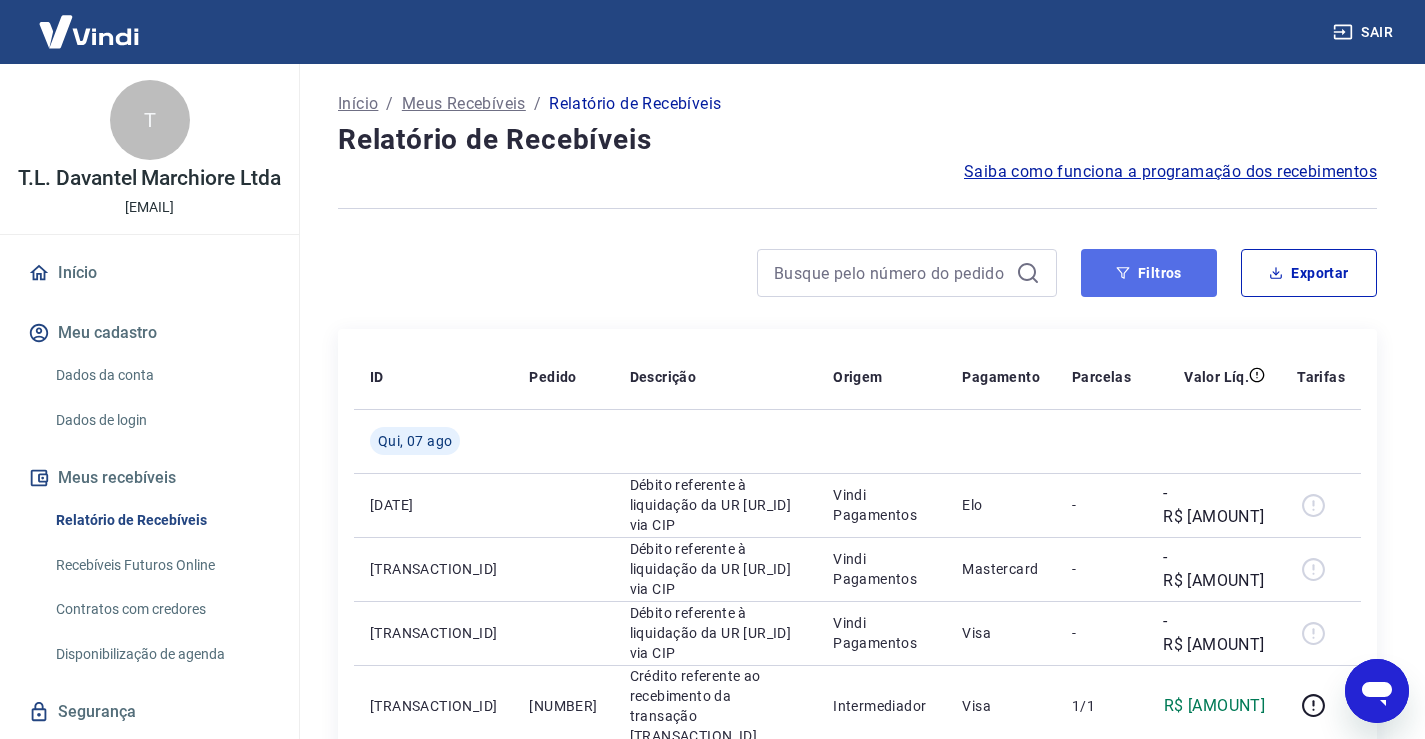 click on "Filtros" at bounding box center (1149, 273) 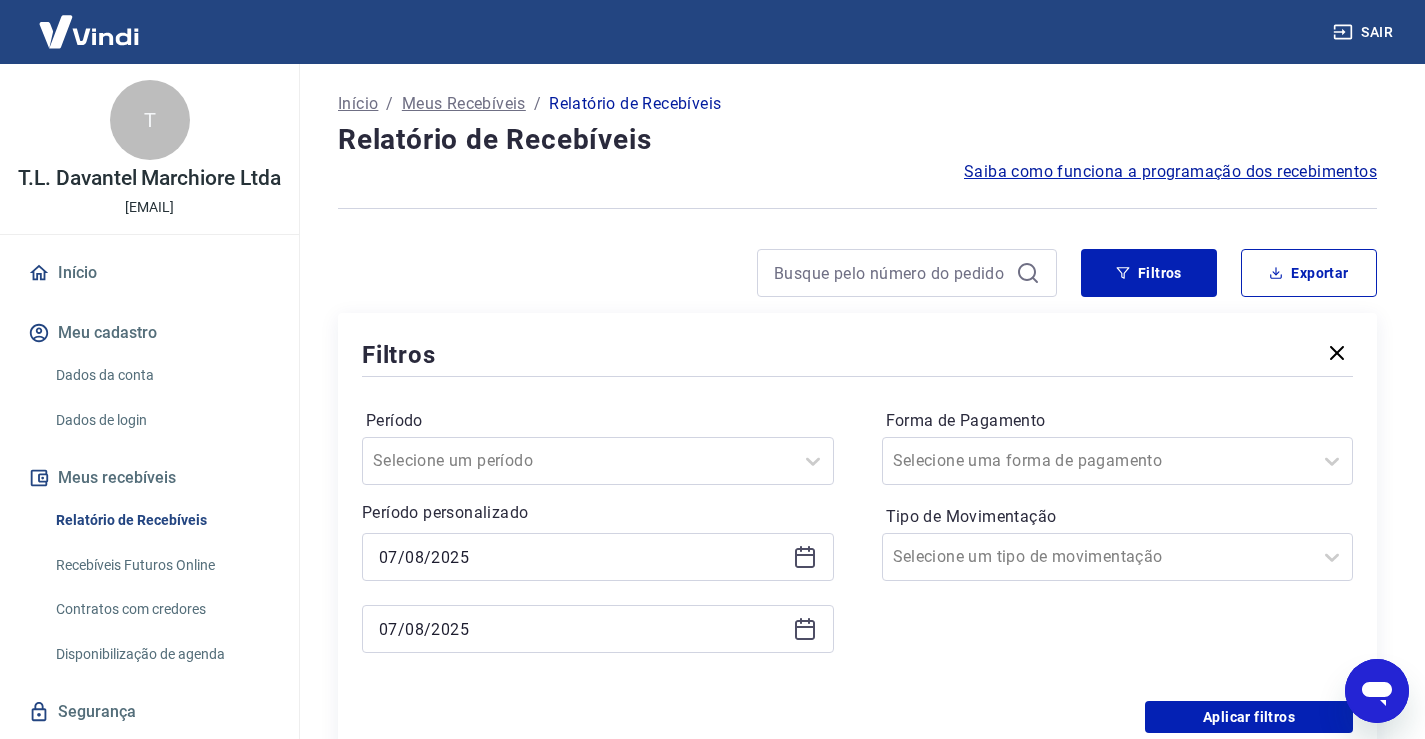 click 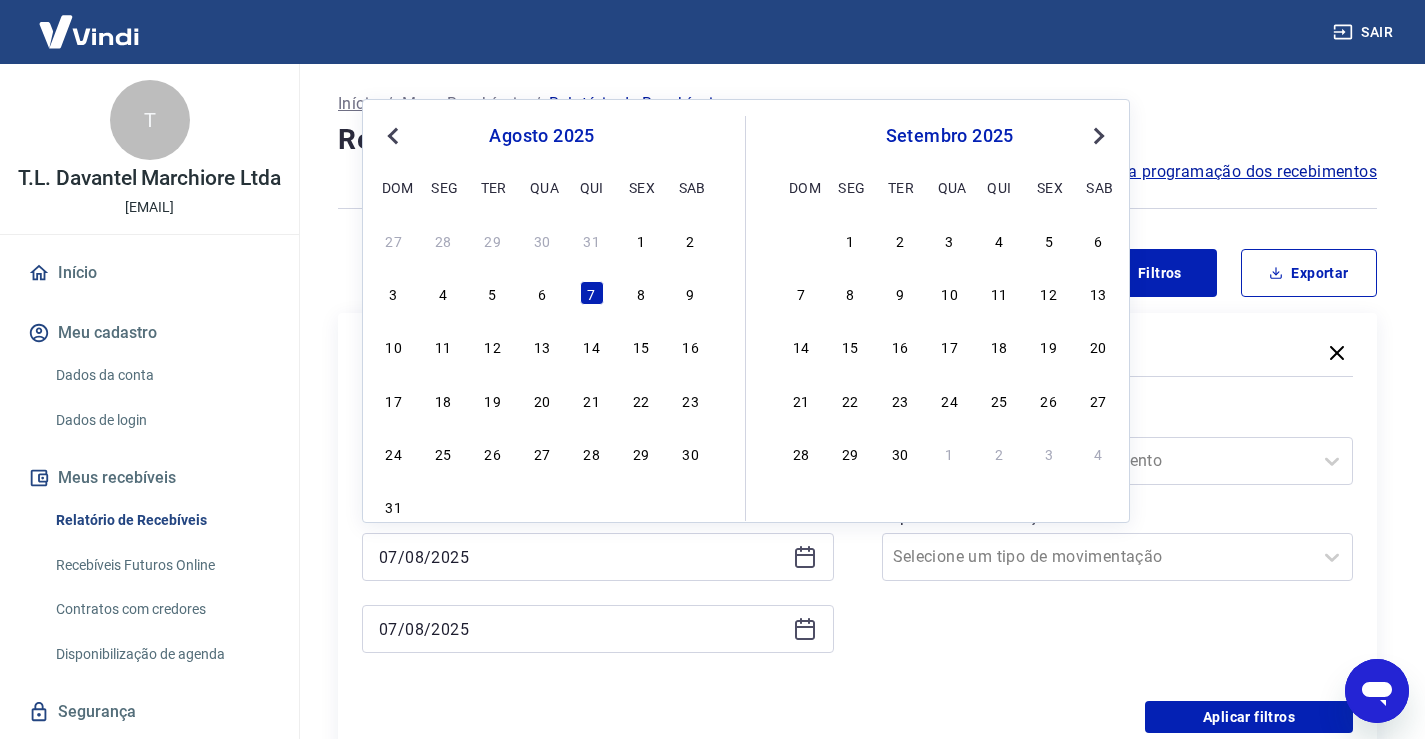 click on "Previous Month" at bounding box center [395, 135] 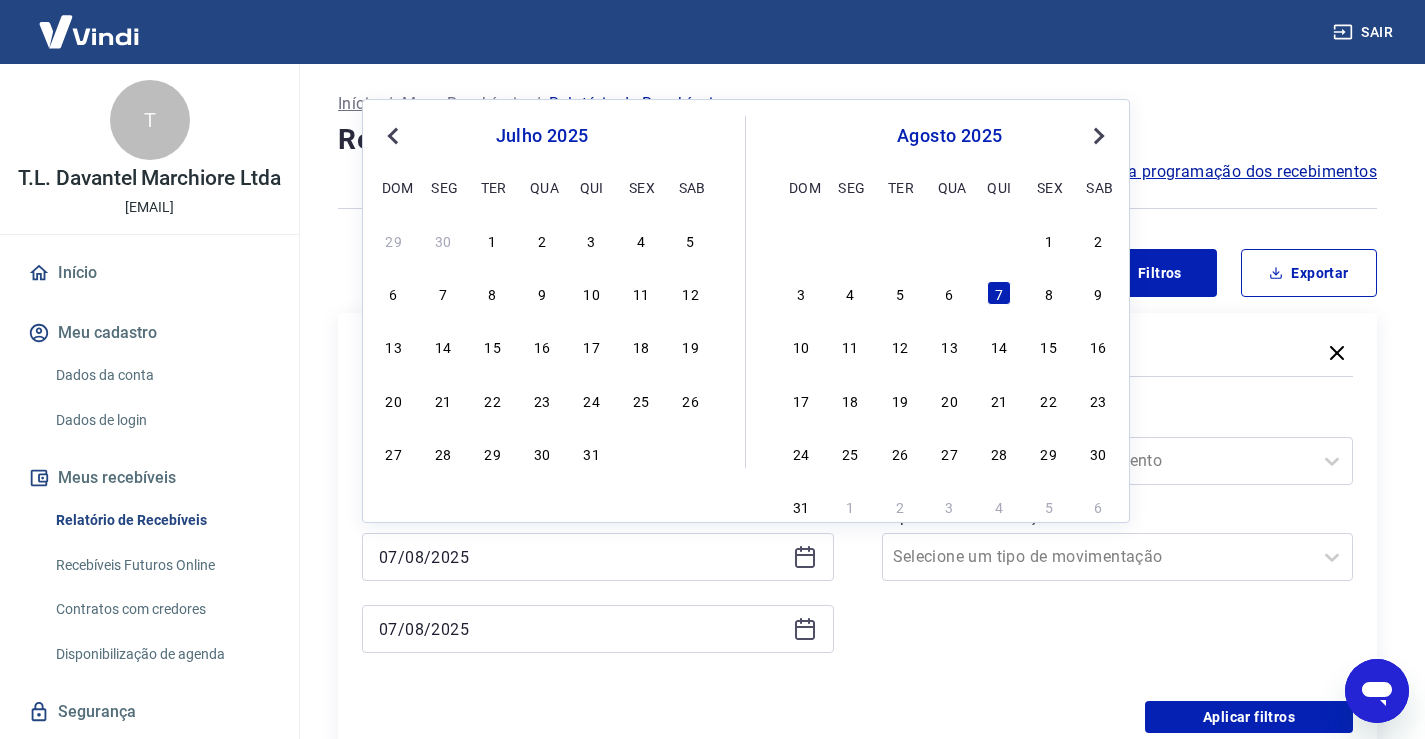 click on "Previous Month" at bounding box center (395, 135) 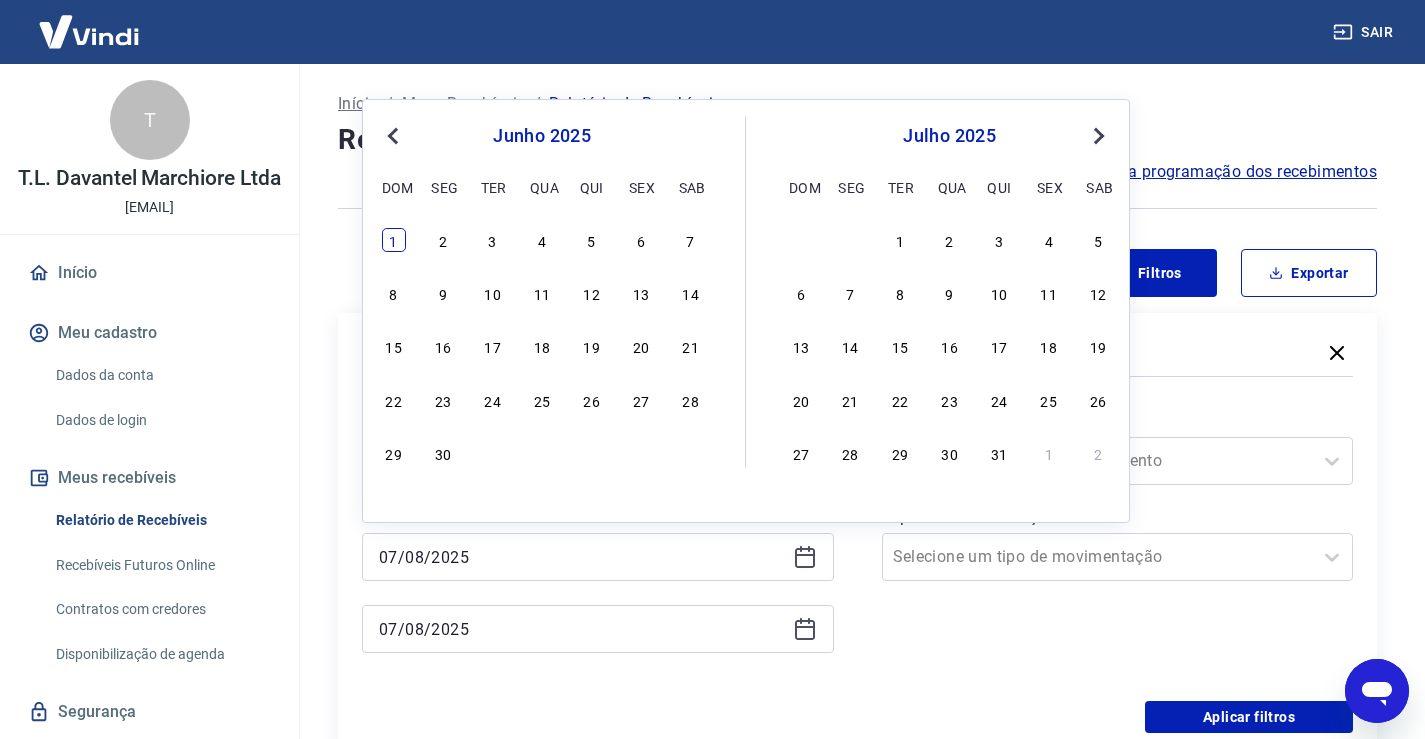 click on "1" at bounding box center [394, 240] 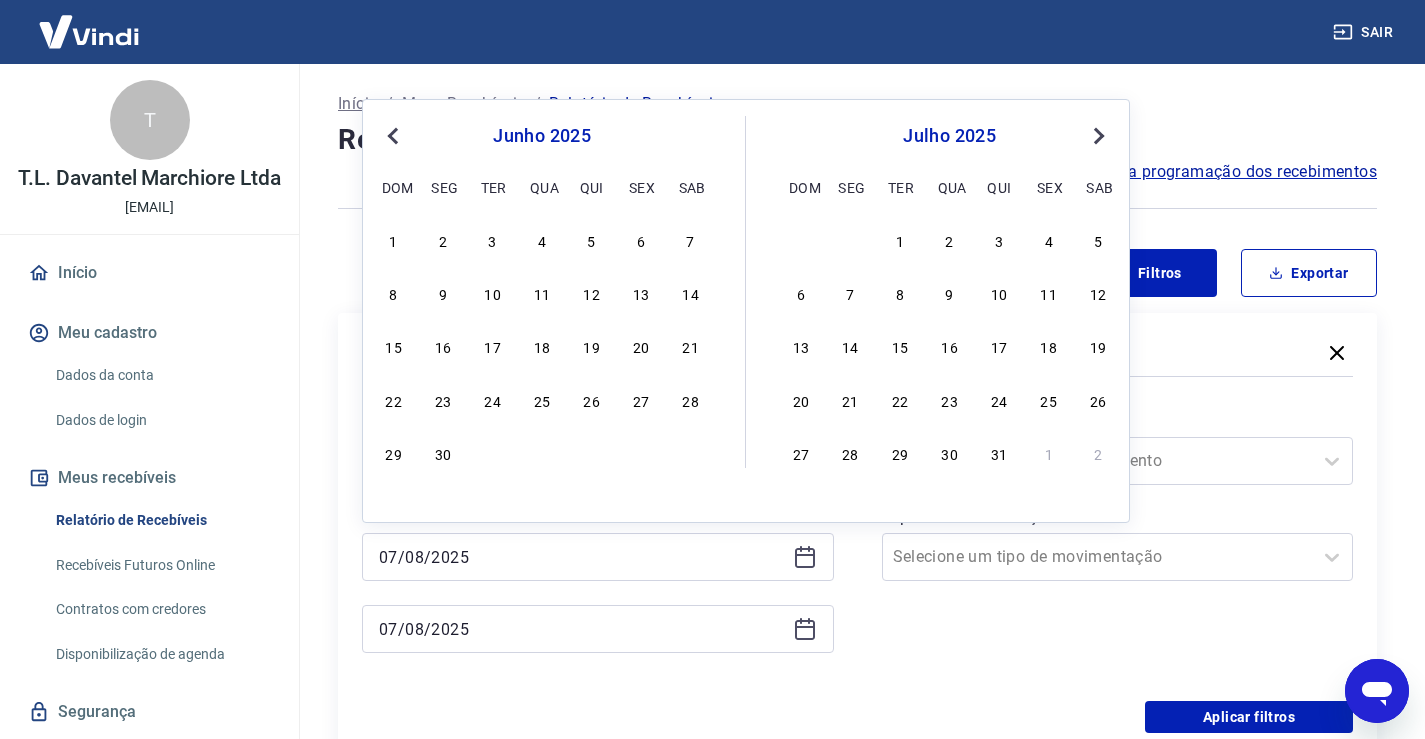 type on "01/06/2025" 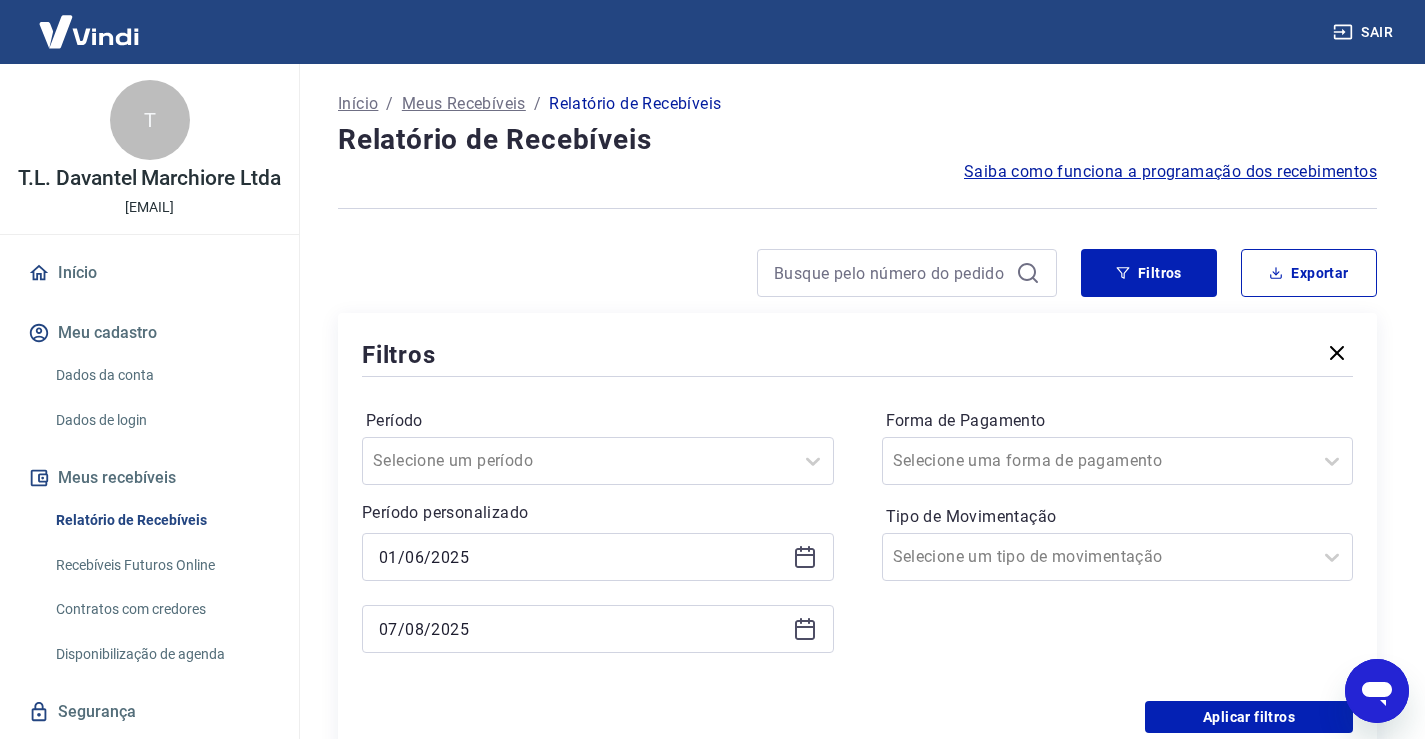 click 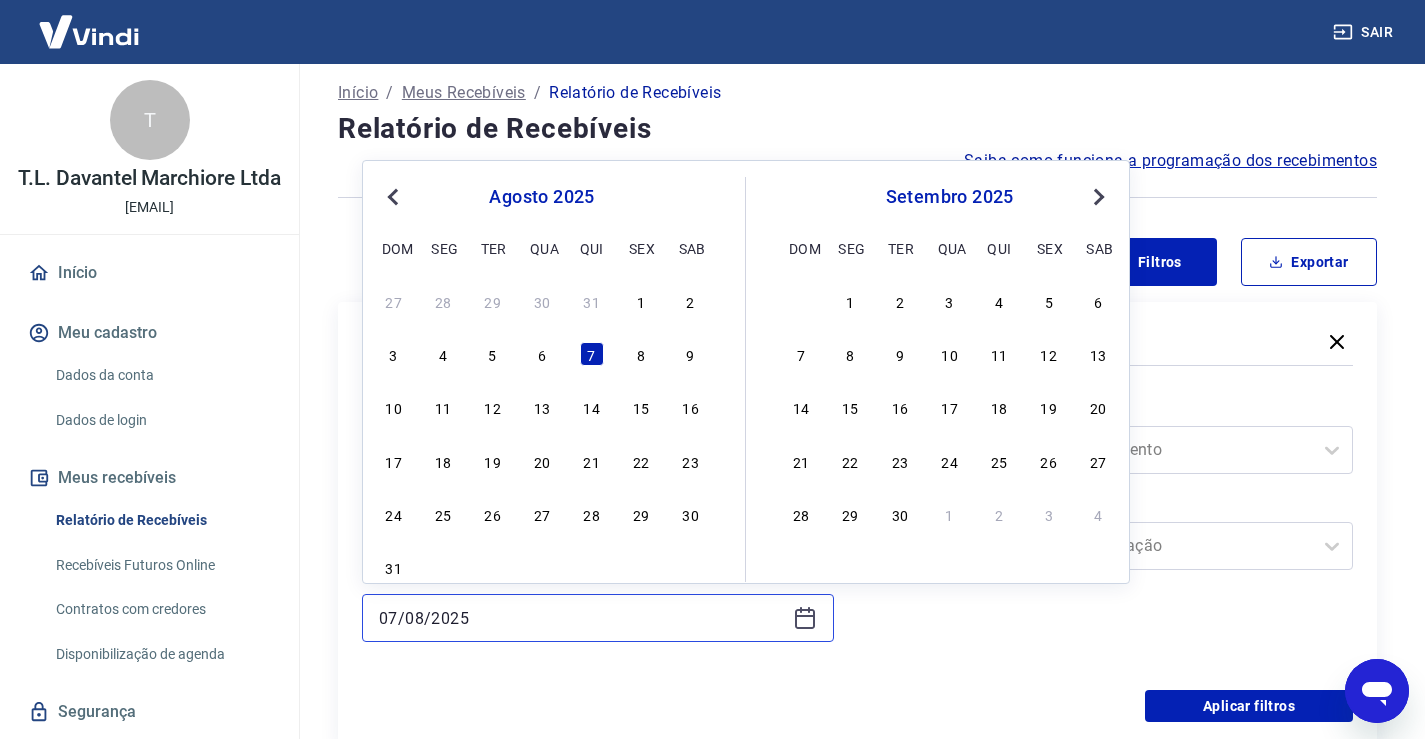 scroll, scrollTop: 0, scrollLeft: 0, axis: both 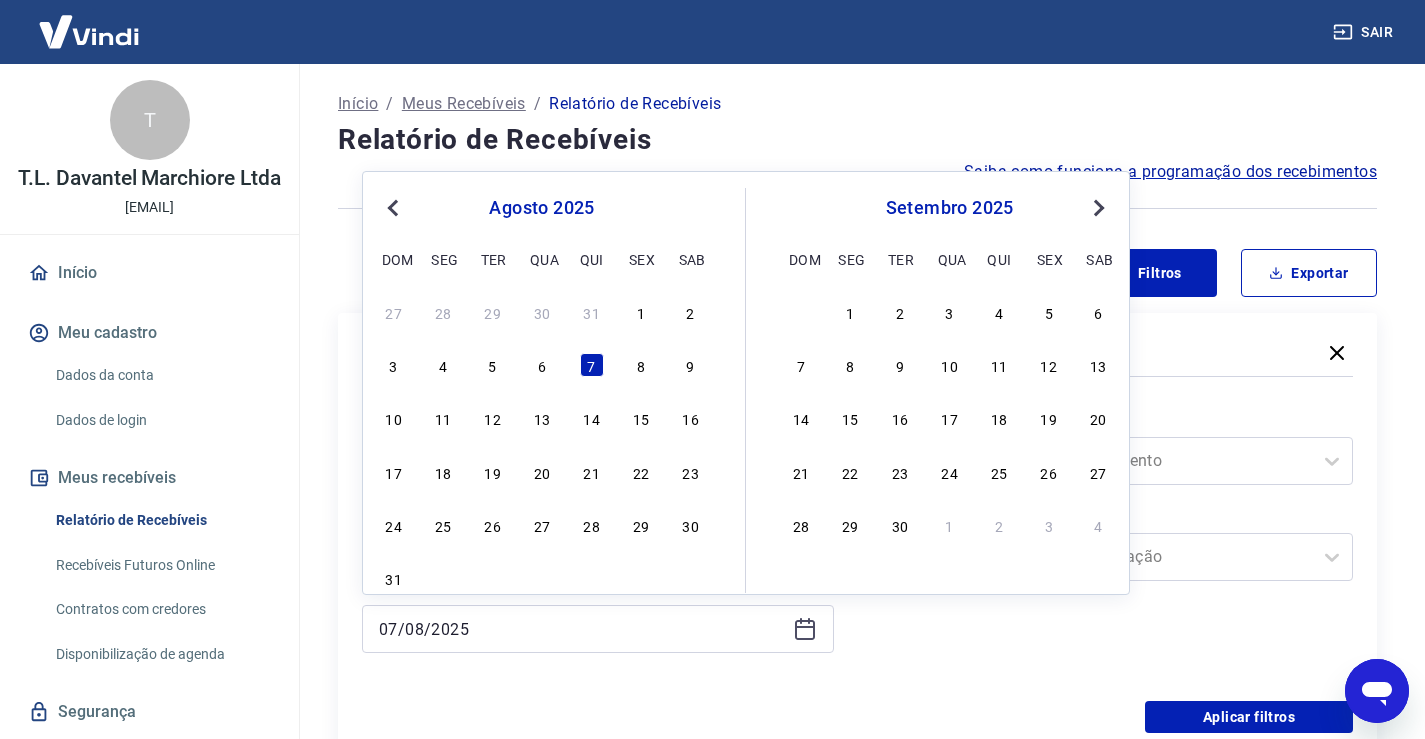 click on "Previous Month" at bounding box center (393, 208) 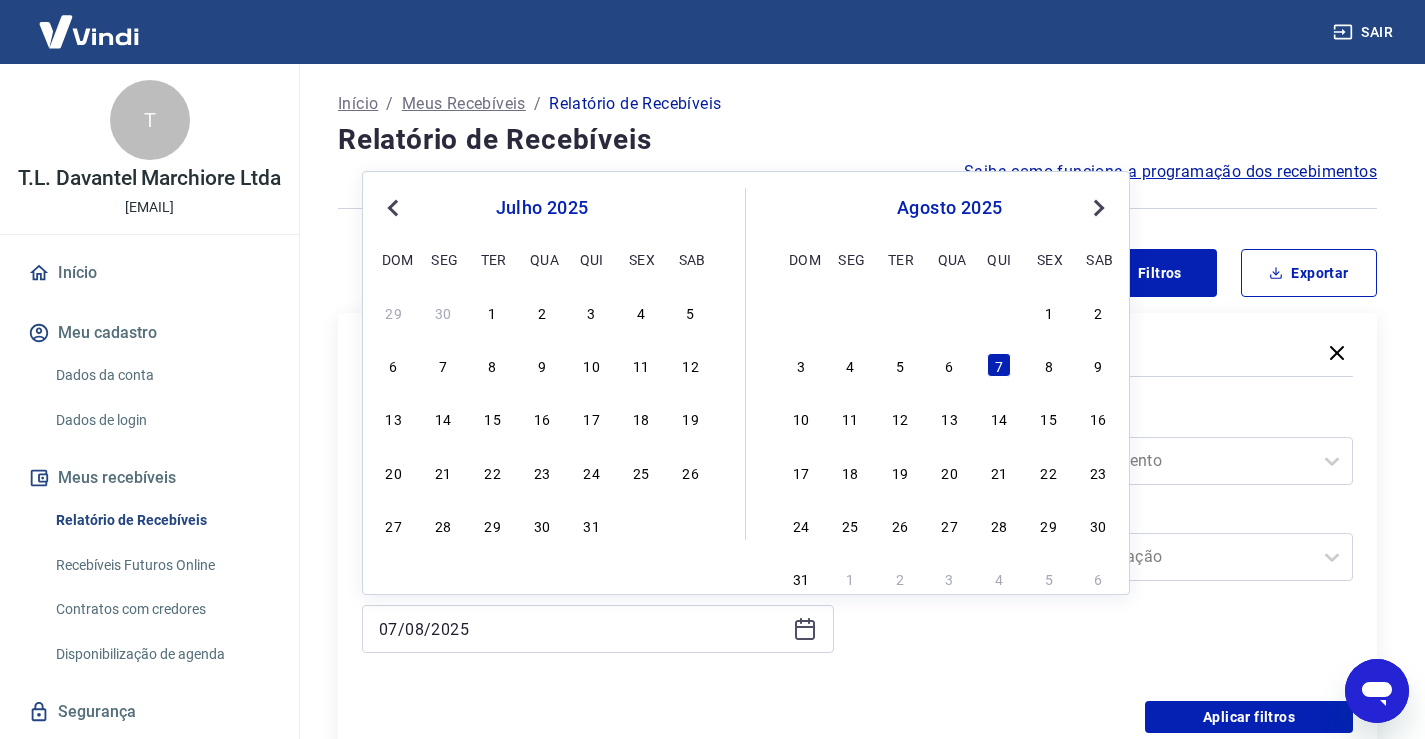 click on "Previous Month" at bounding box center [395, 207] 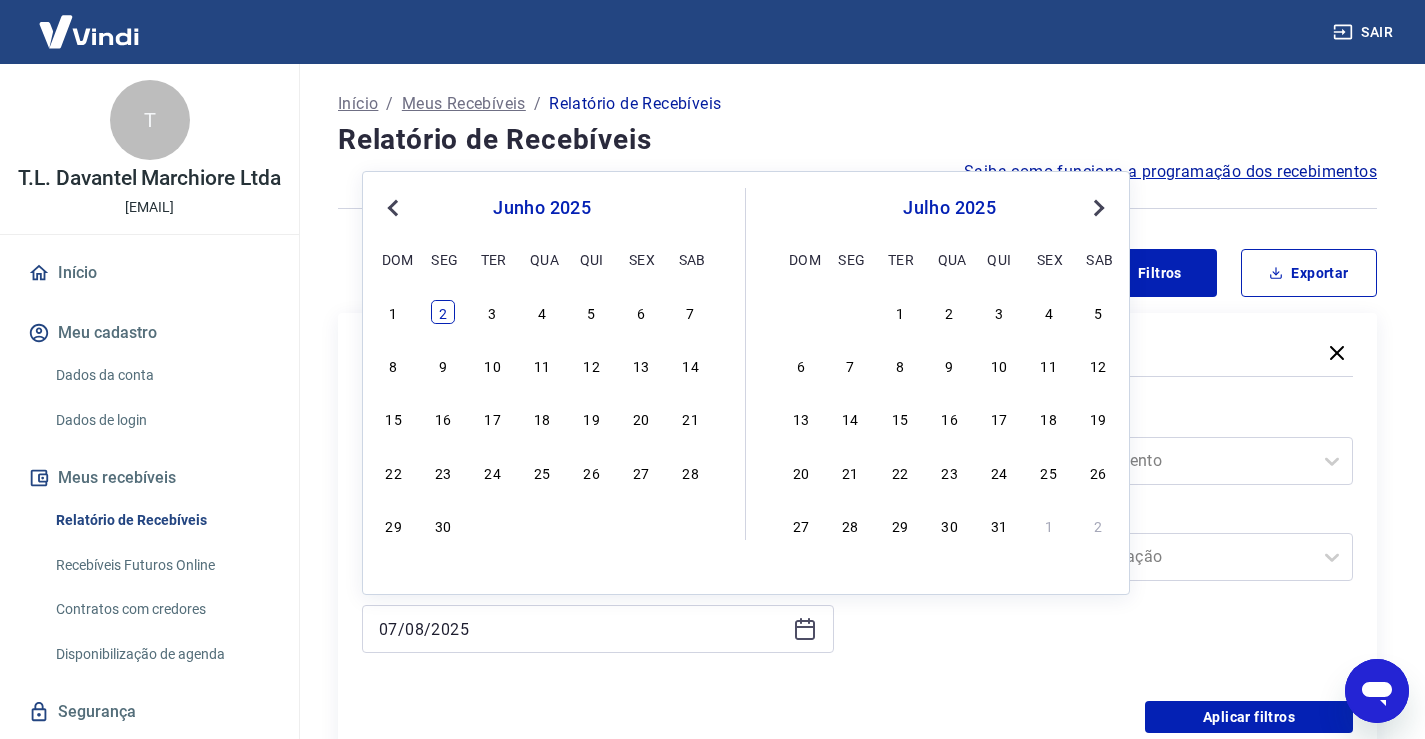 click on "2" at bounding box center [443, 312] 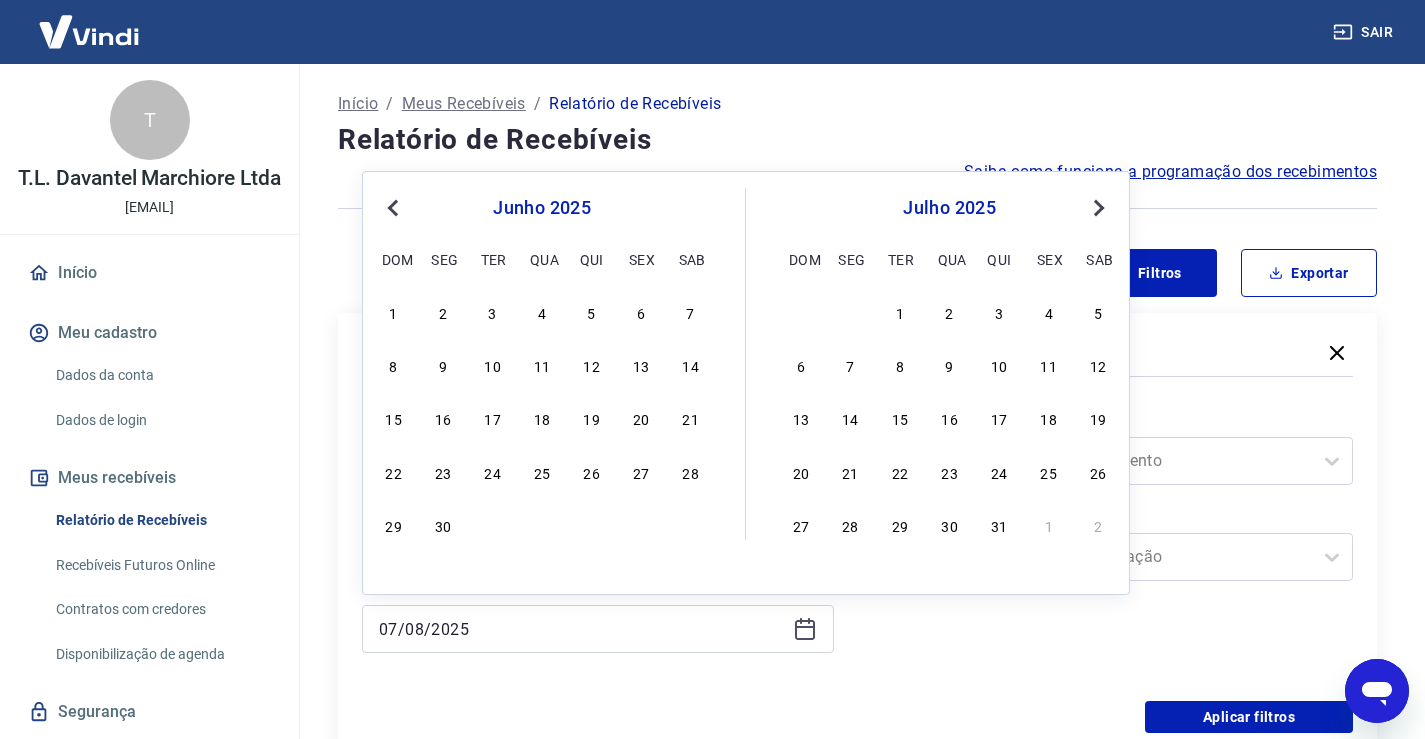 type on "[DATE]" 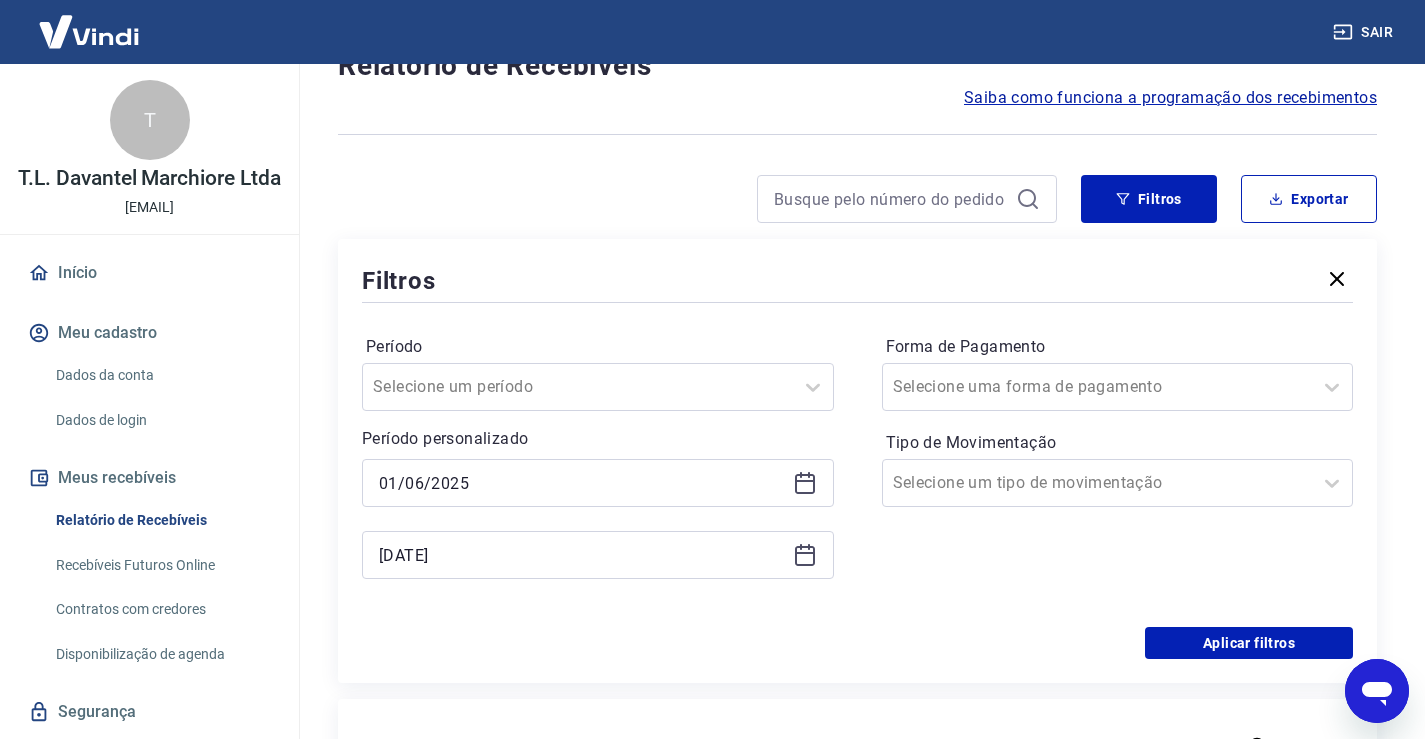 scroll, scrollTop: 233, scrollLeft: 0, axis: vertical 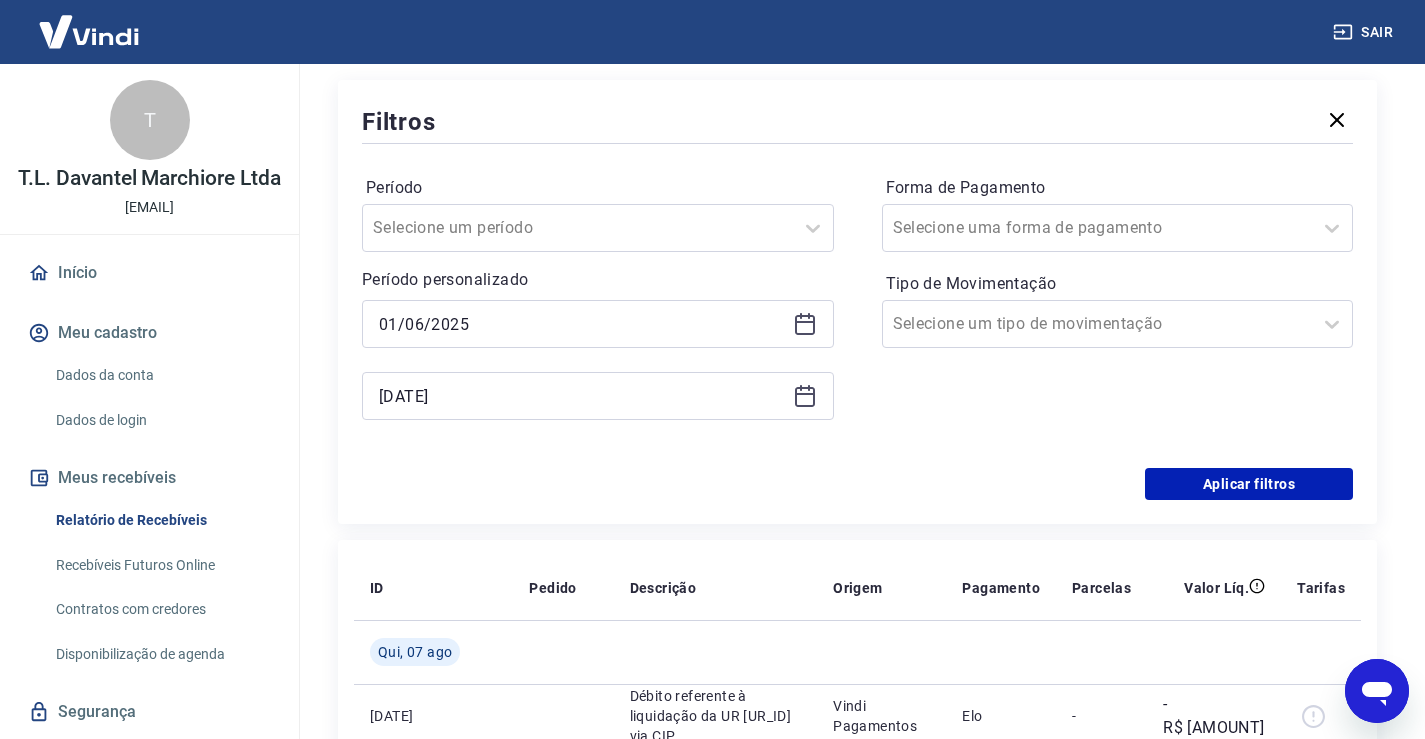 click 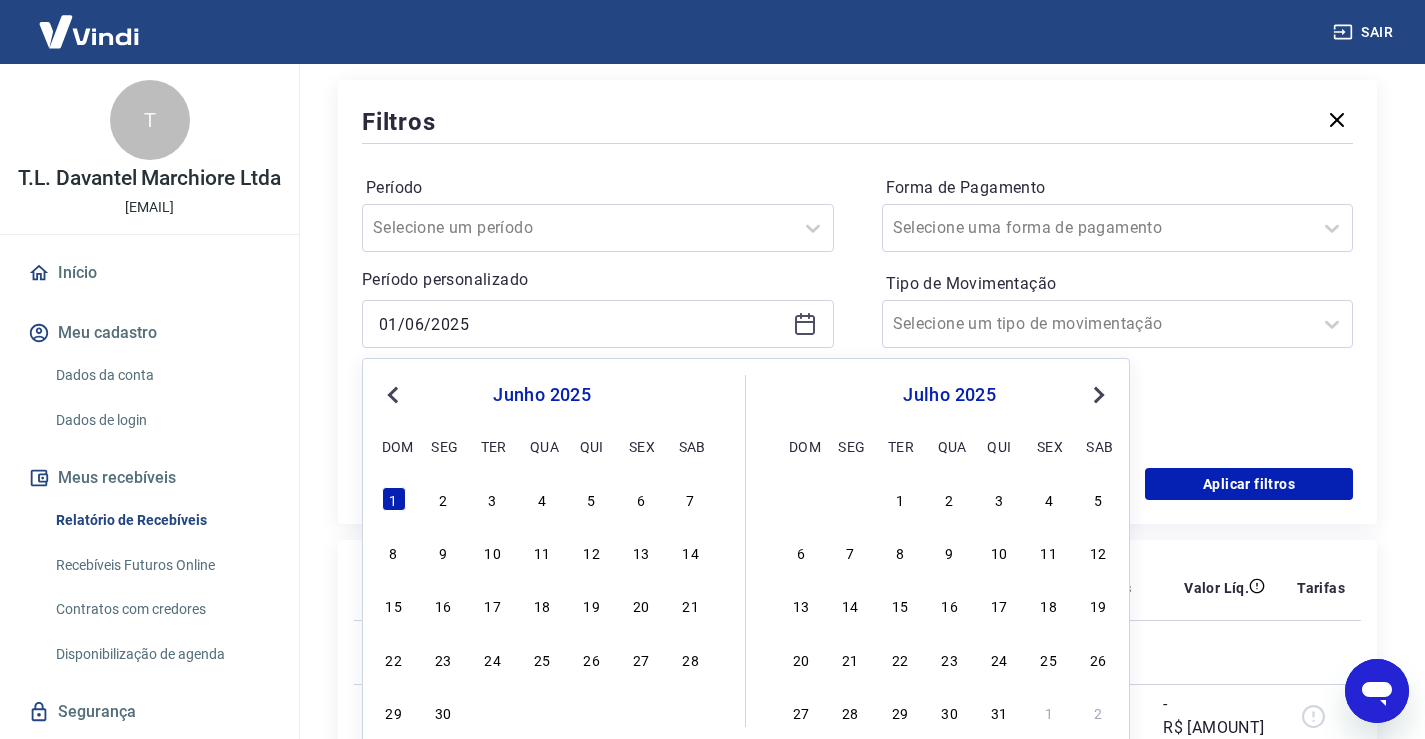 click on "Previous Month" at bounding box center [395, 394] 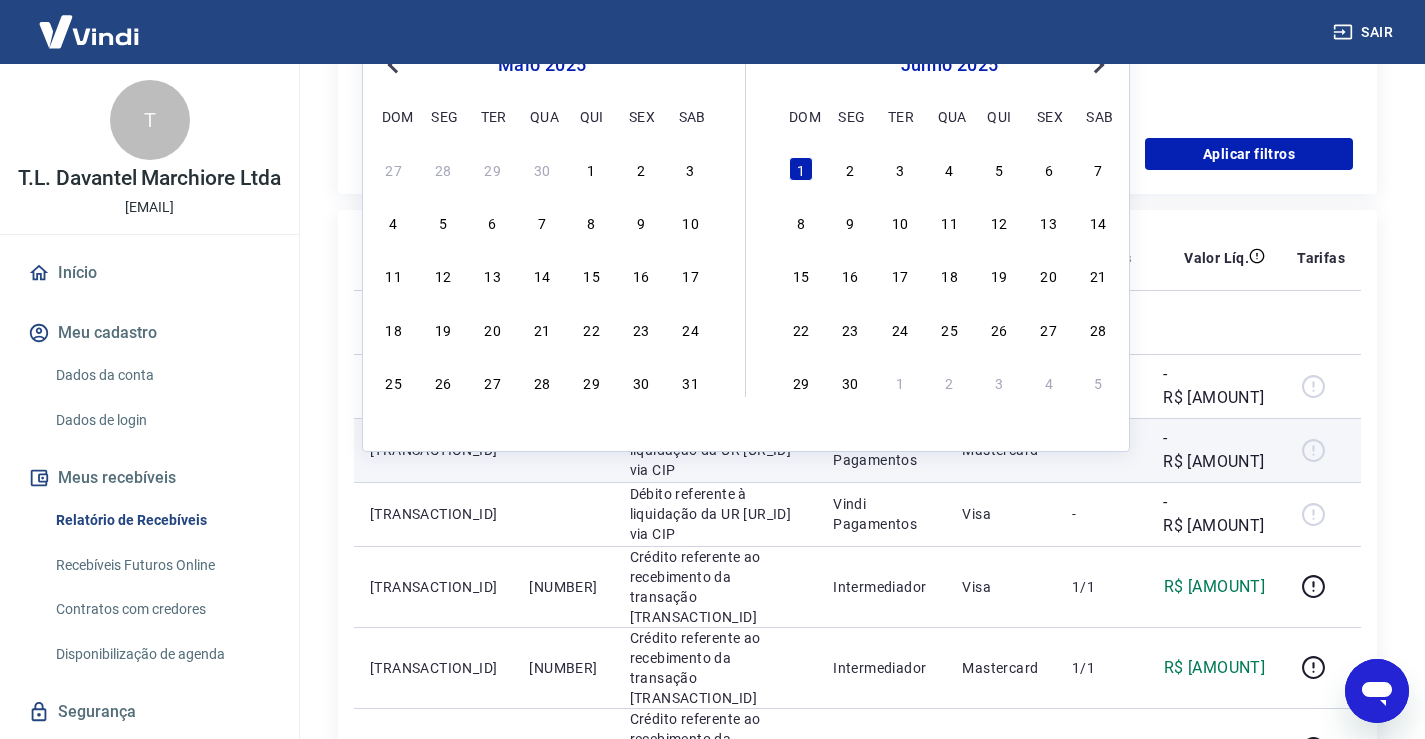 scroll, scrollTop: 567, scrollLeft: 0, axis: vertical 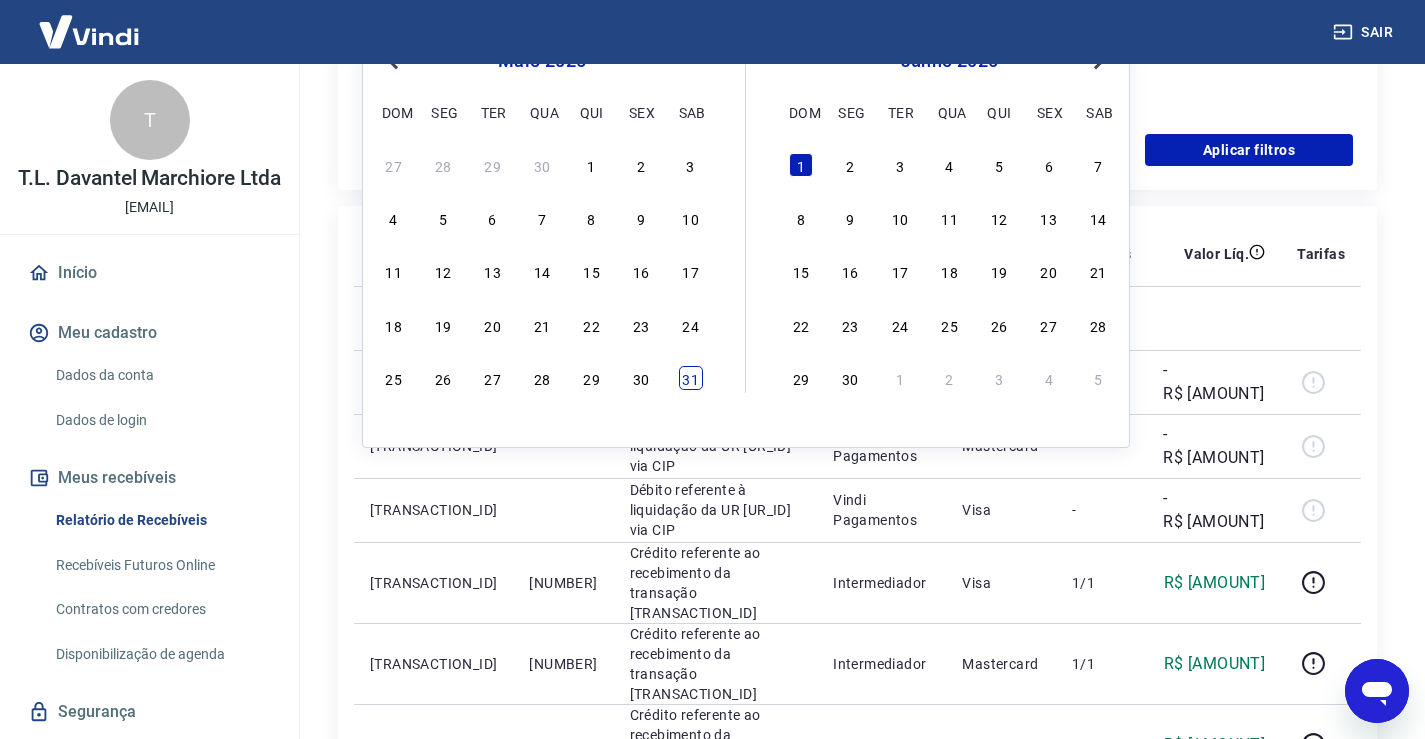 click on "31" at bounding box center (691, 378) 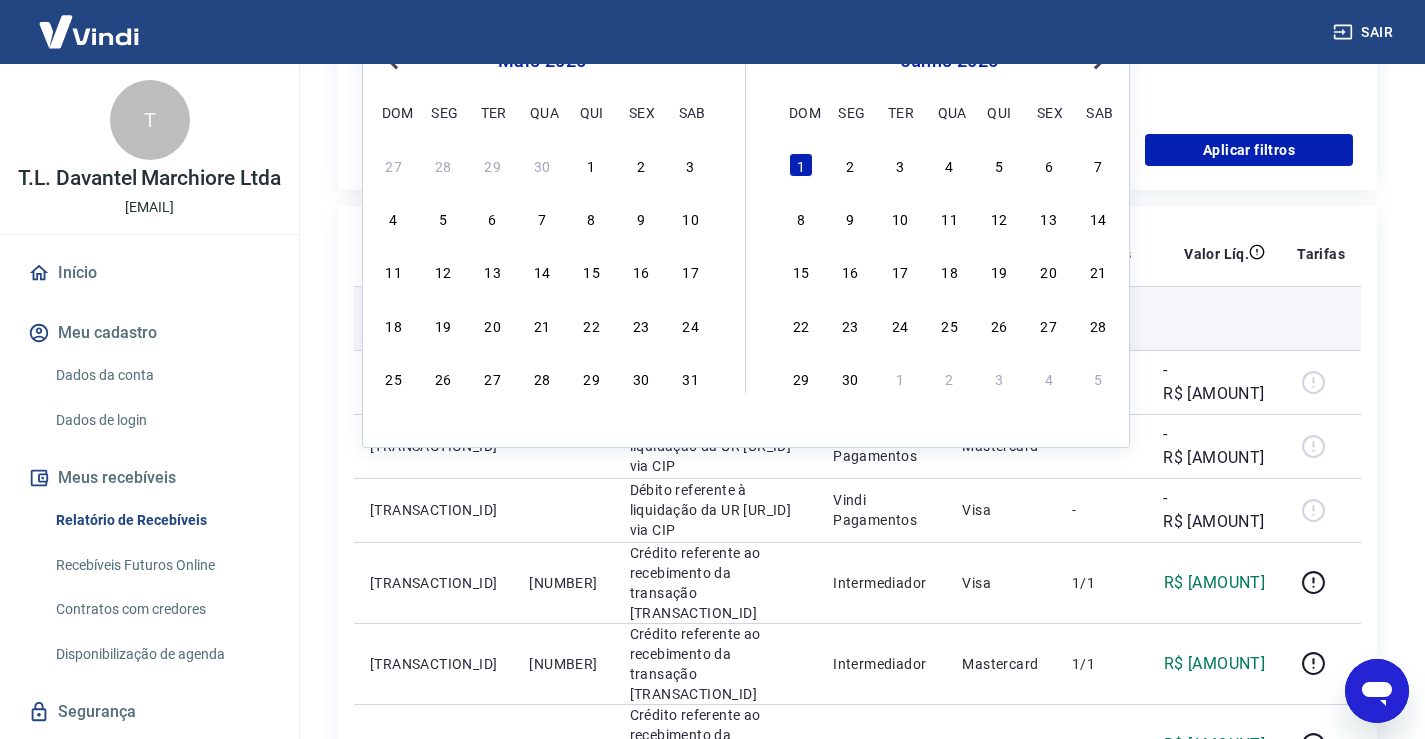 type on "31/05/2025" 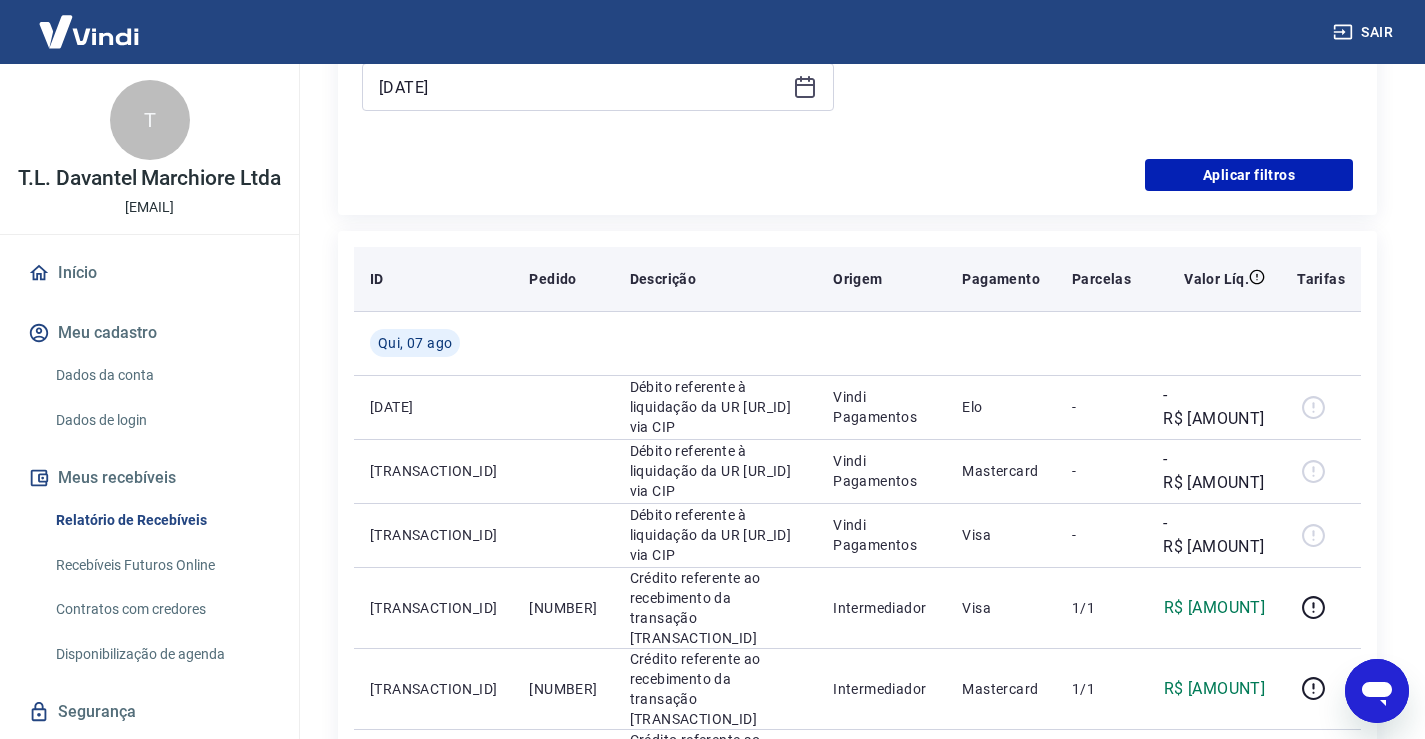 scroll, scrollTop: 400, scrollLeft: 0, axis: vertical 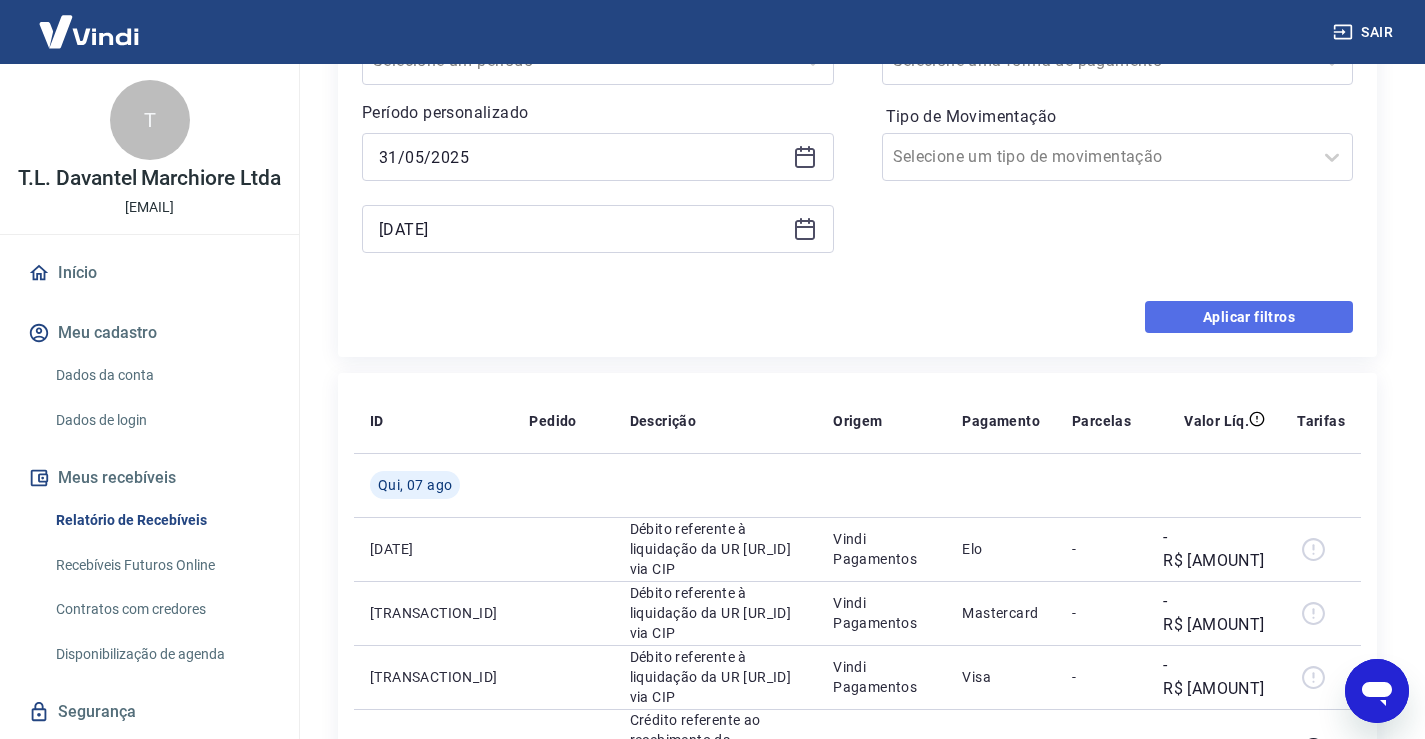 click on "Aplicar filtros" at bounding box center (1249, 317) 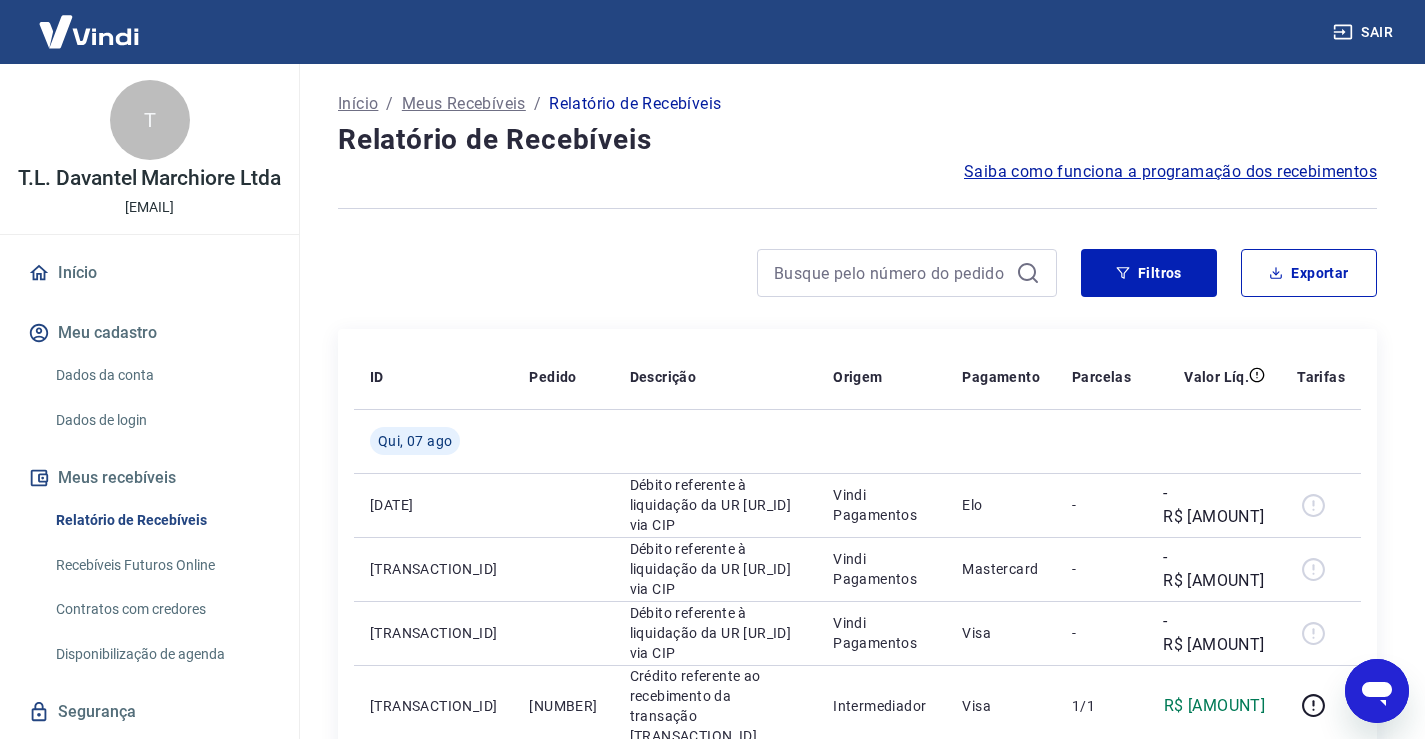 scroll, scrollTop: 1, scrollLeft: 0, axis: vertical 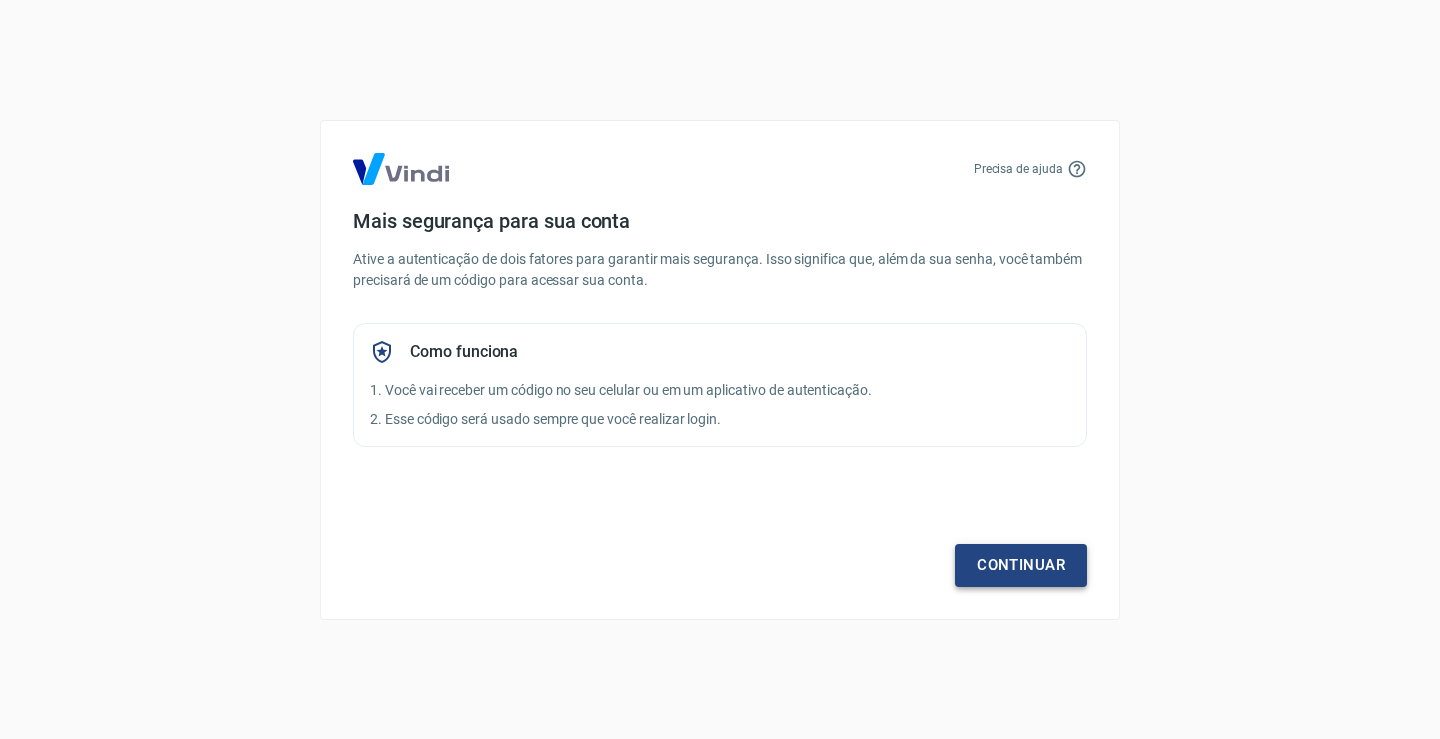 click on "Continuar" at bounding box center (1021, 565) 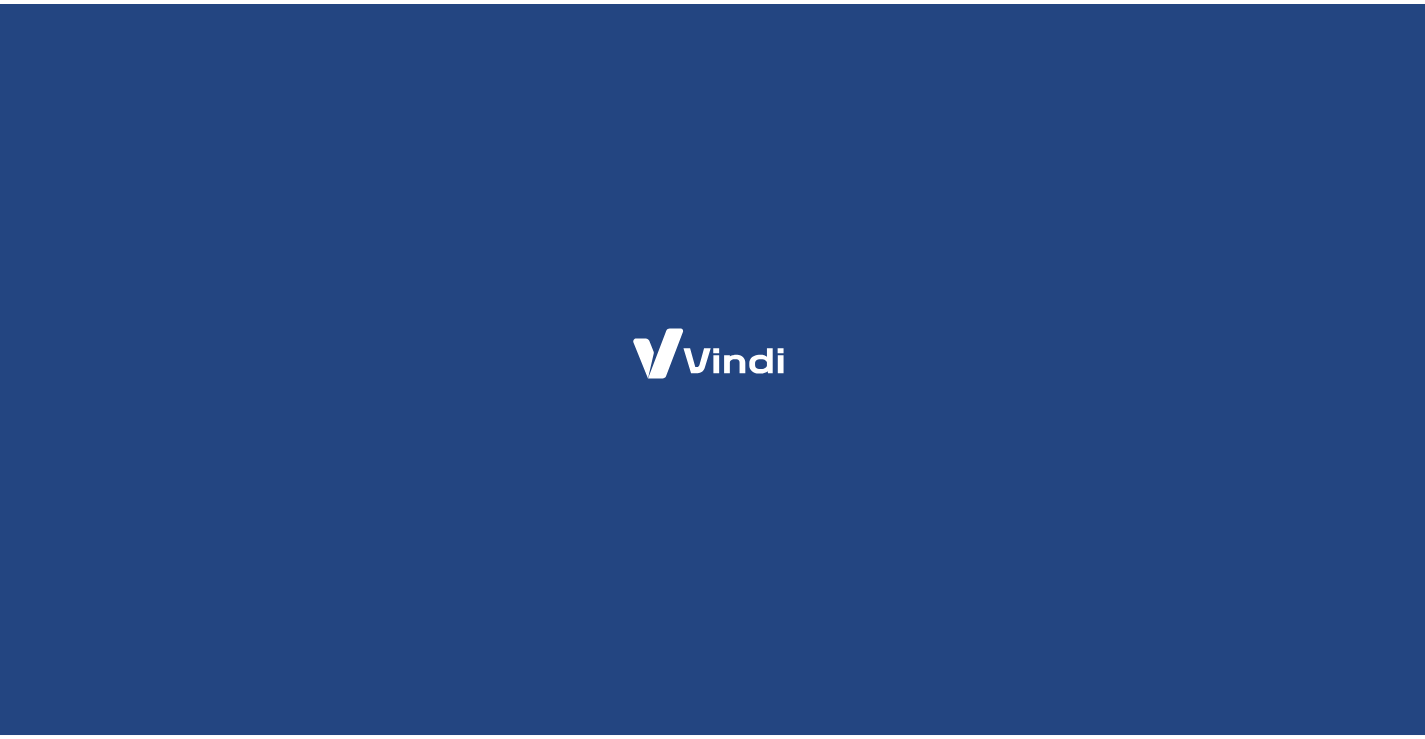 scroll, scrollTop: 0, scrollLeft: 0, axis: both 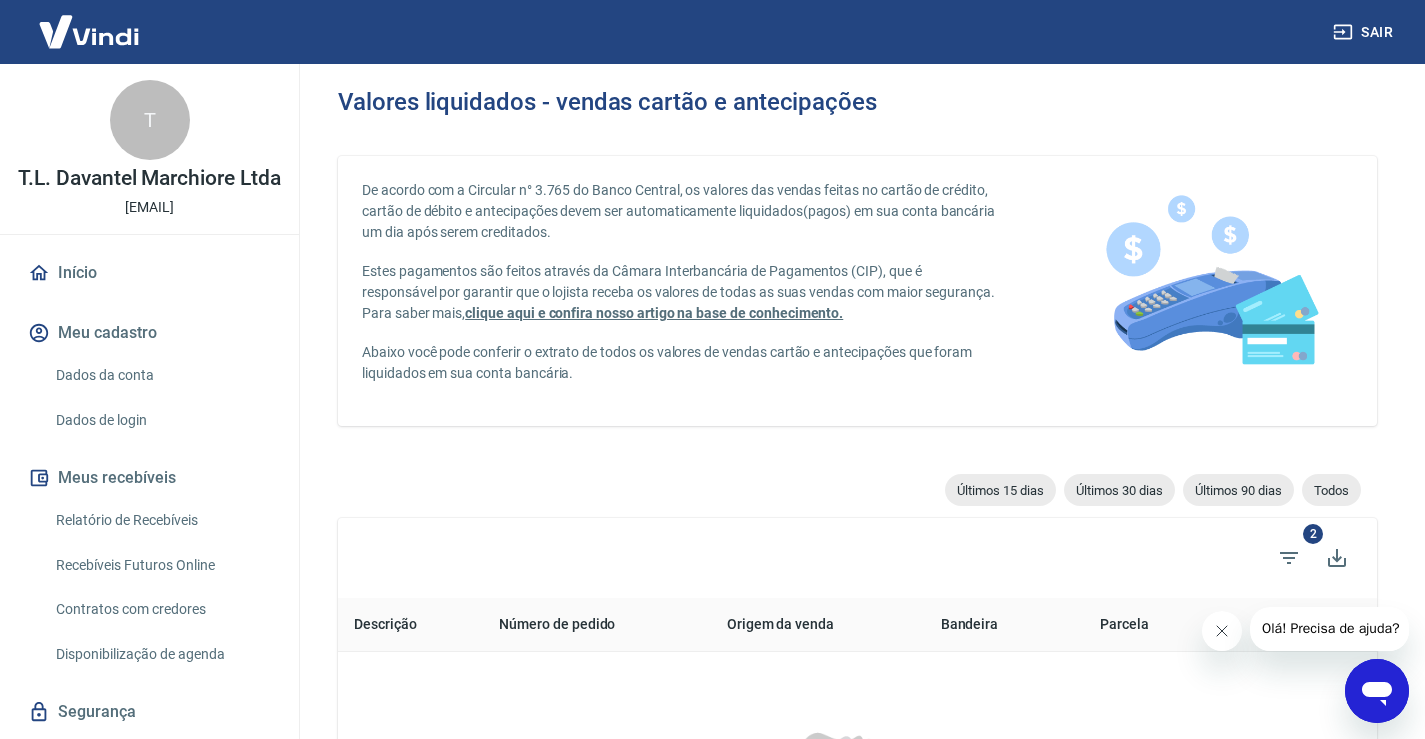 click on "Relatório de Recebíveis" at bounding box center (161, 520) 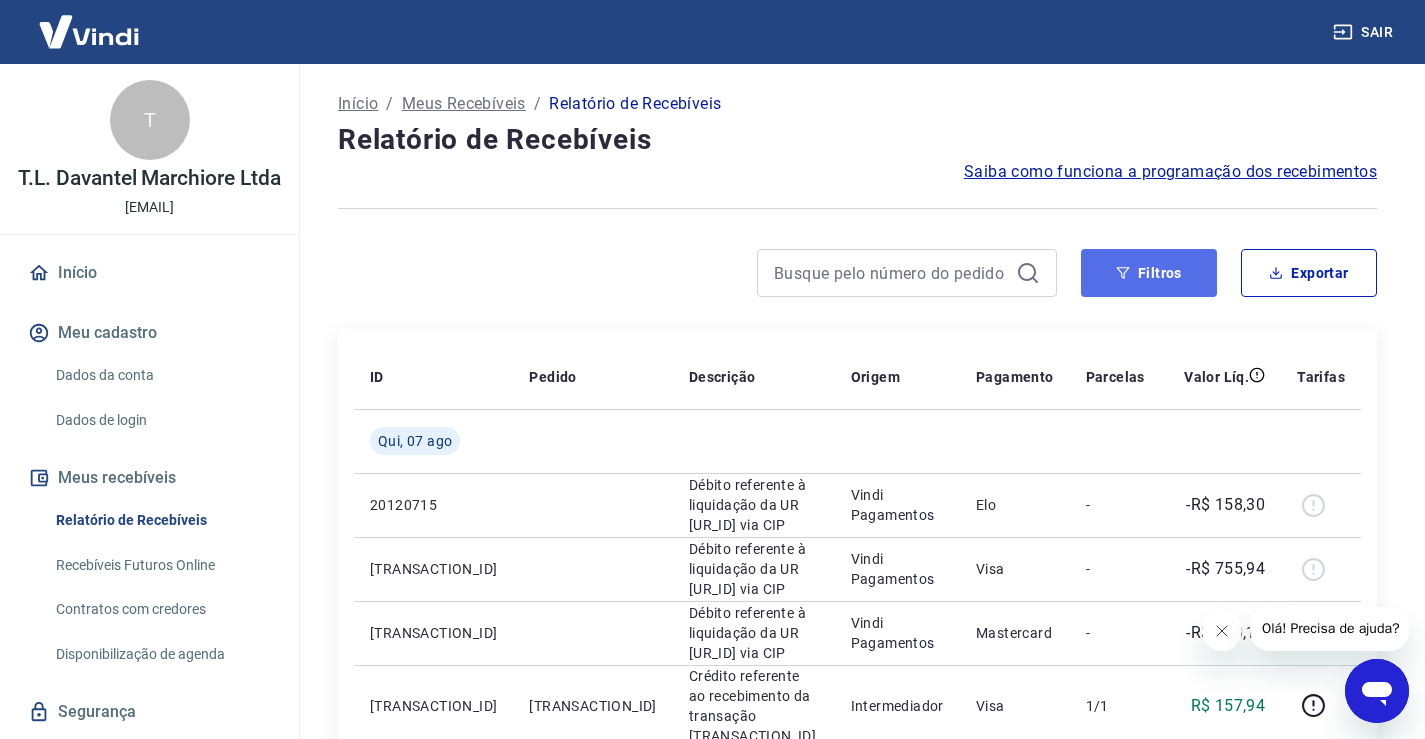 click on "Filtros" at bounding box center (1149, 273) 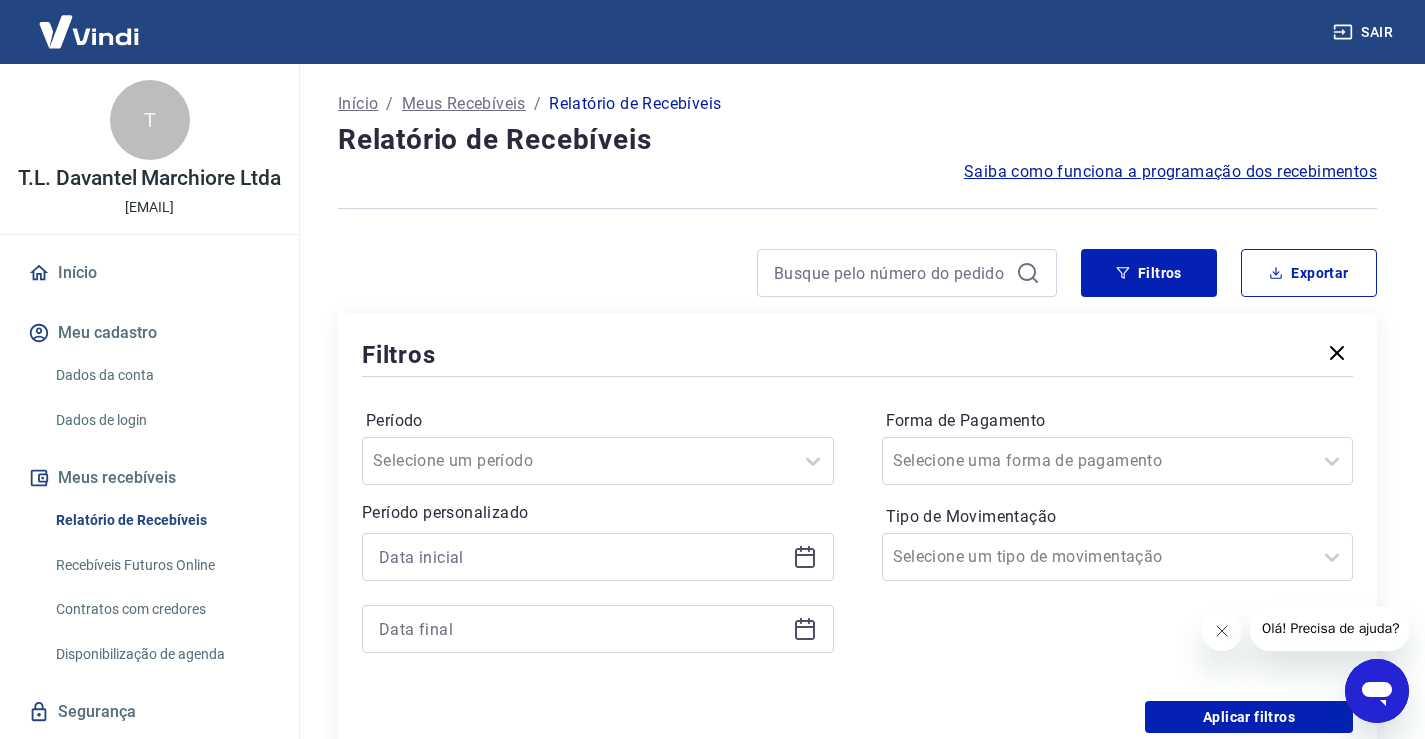 click 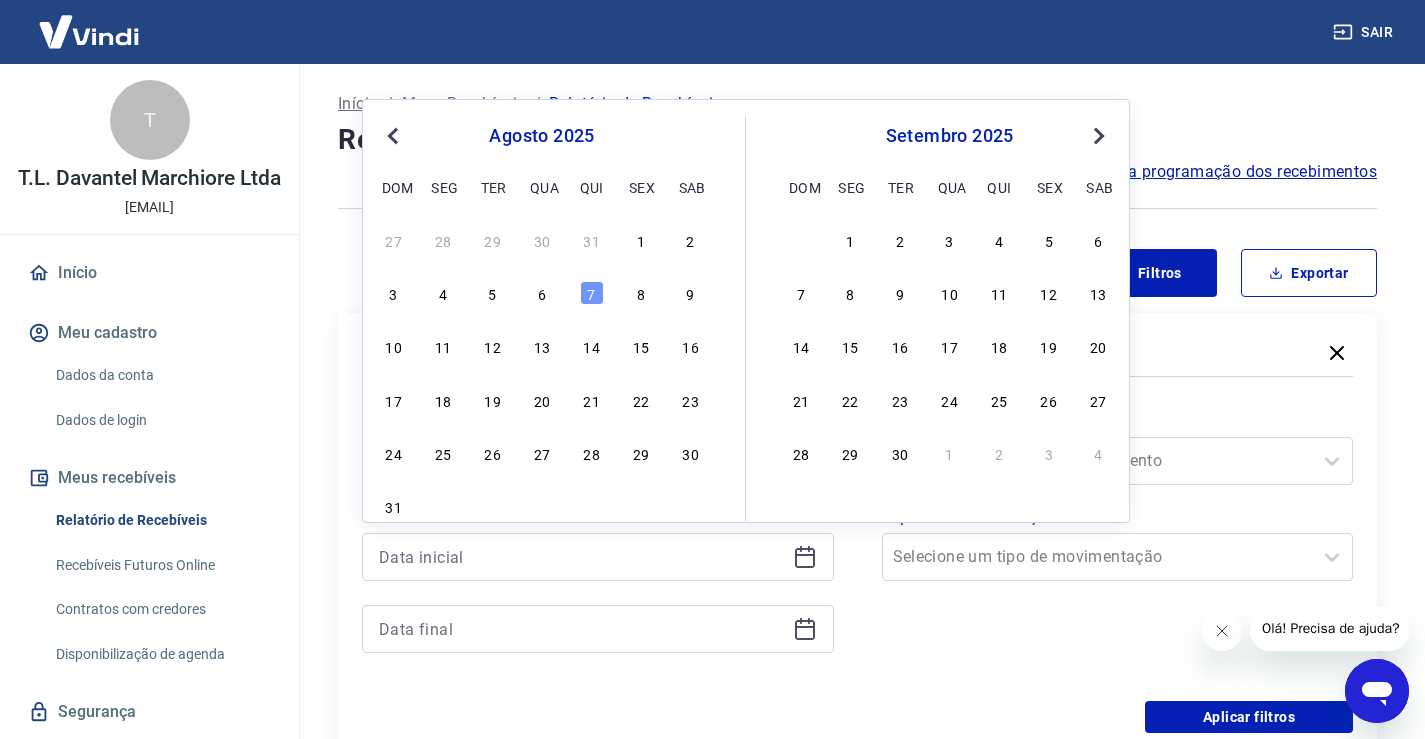 click on "Previous Month" at bounding box center (395, 135) 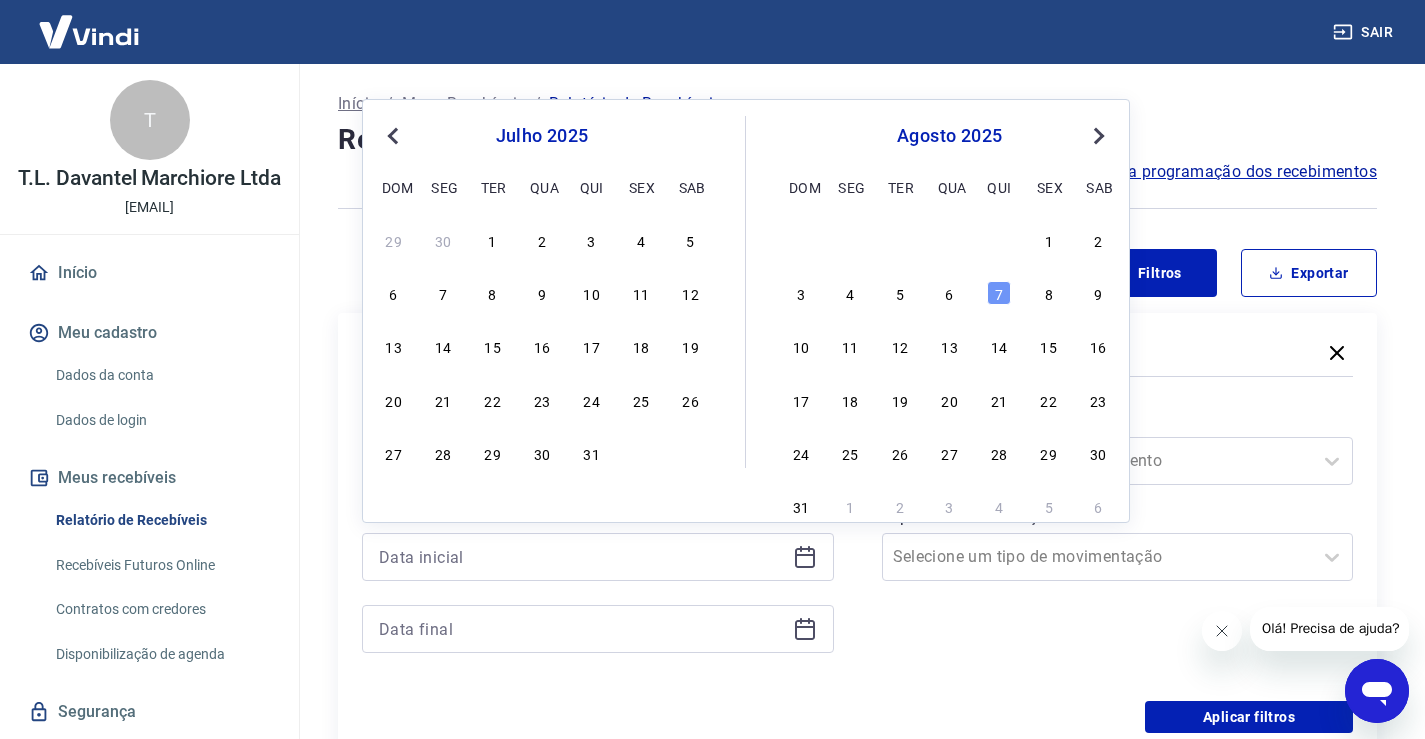 click on "Previous Month" at bounding box center [395, 135] 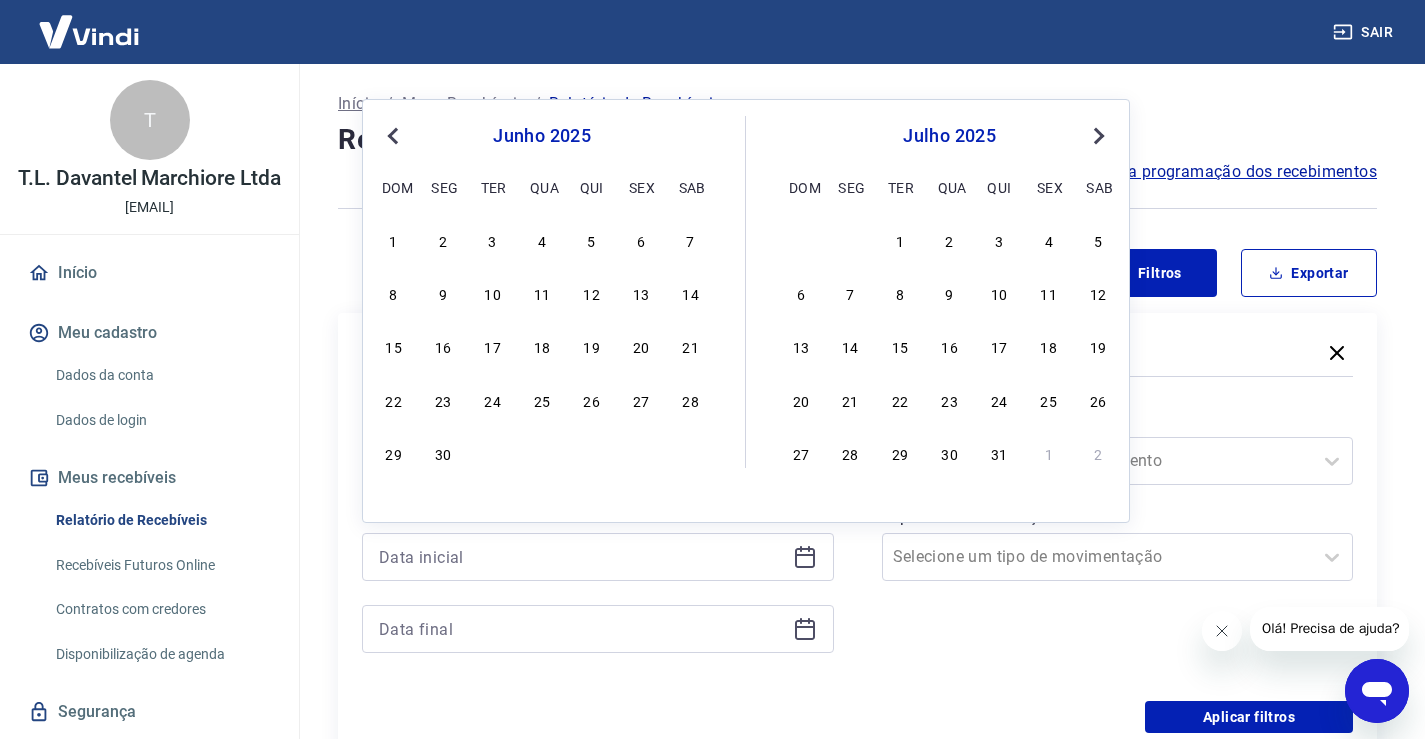click on "Previous Month" at bounding box center [395, 135] 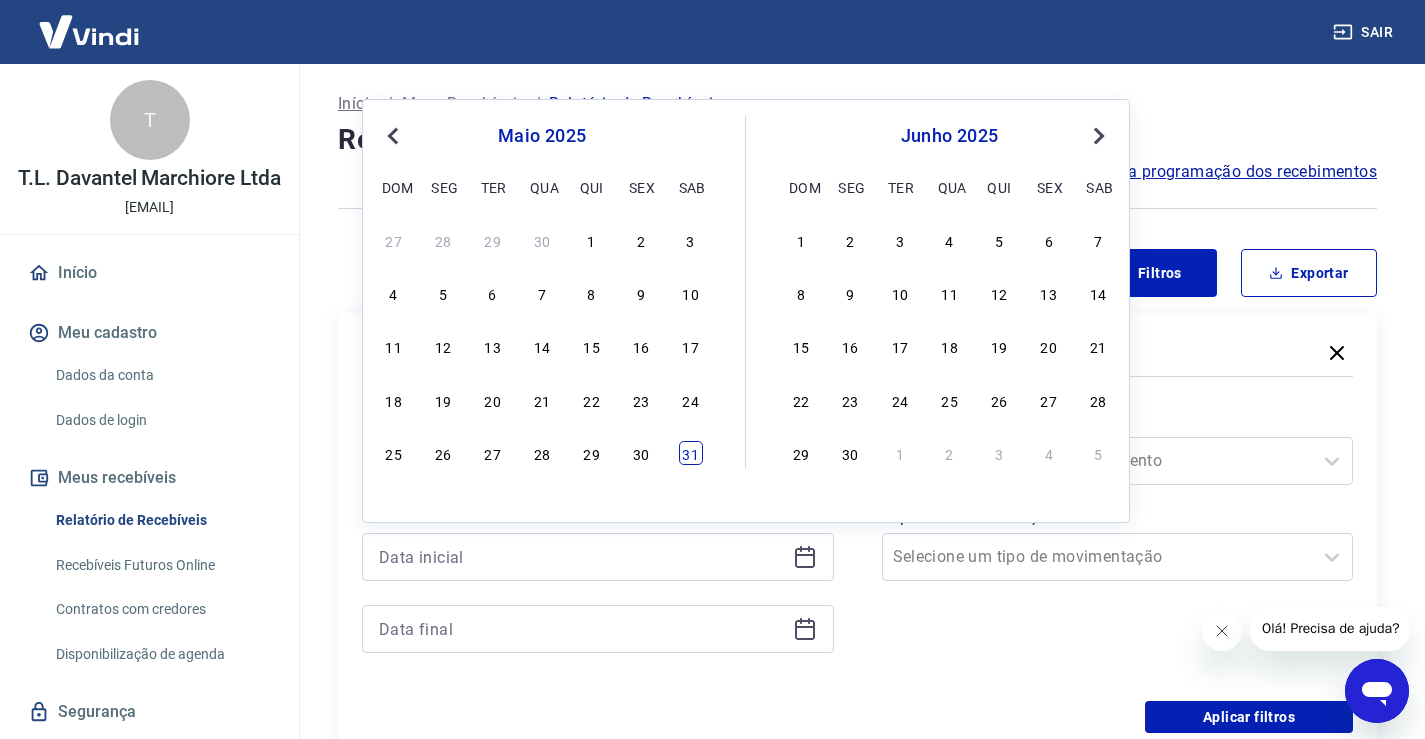 click on "31" at bounding box center [691, 453] 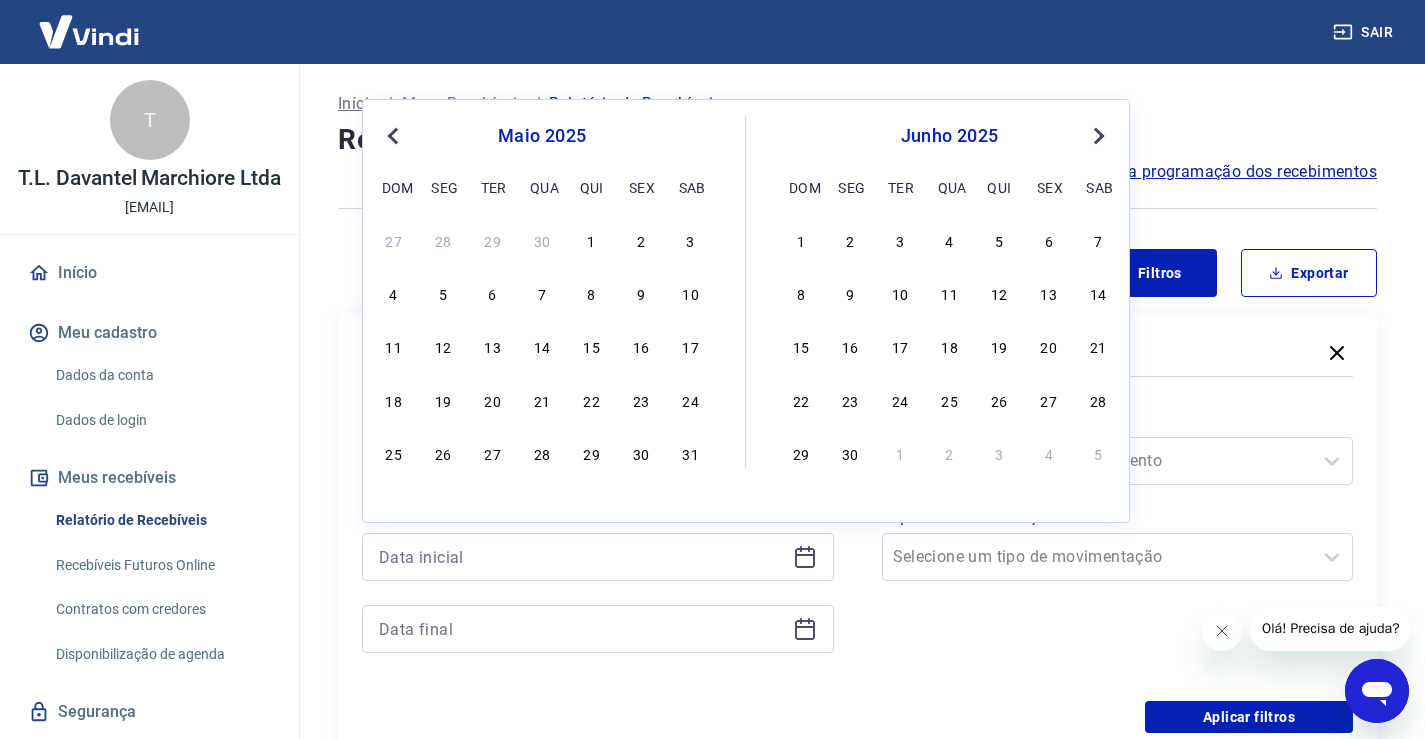 type on "31/05/2025" 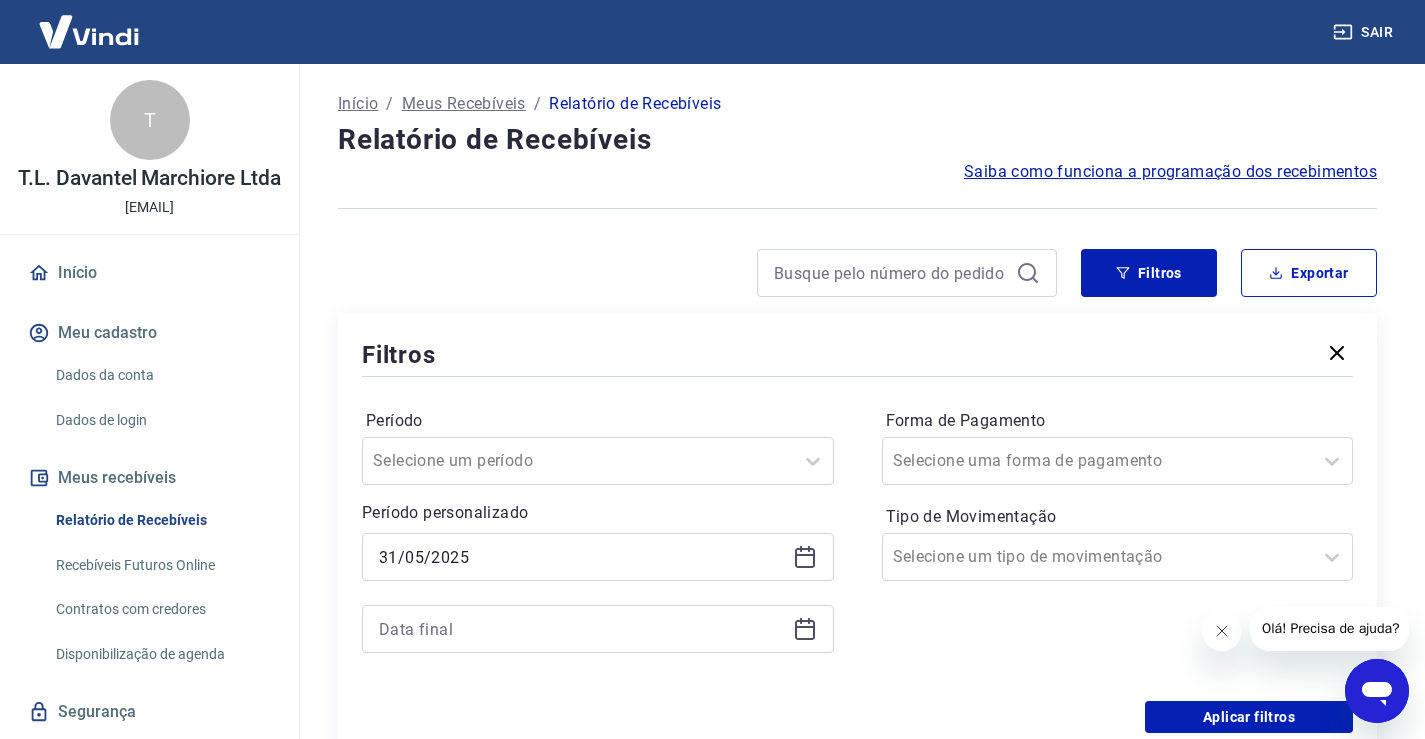 click 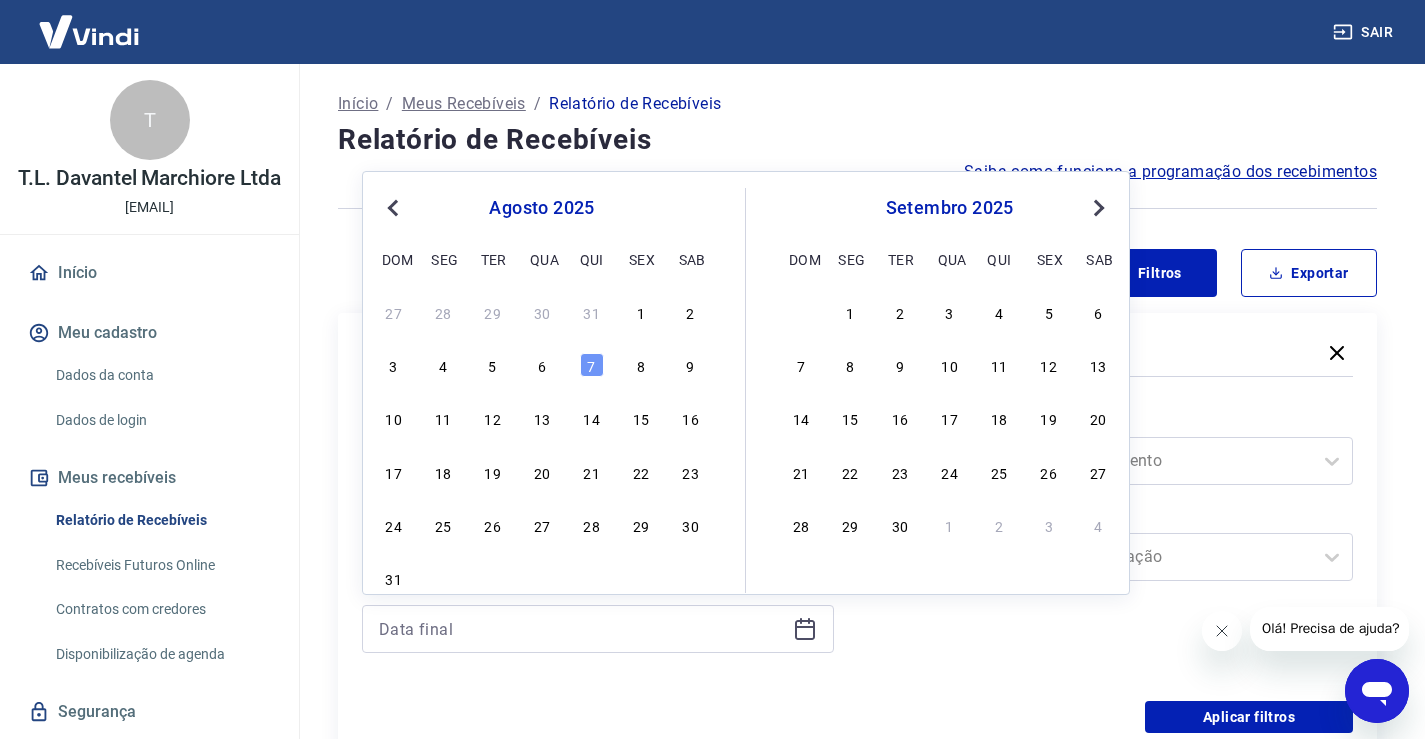 click on "Previous Month" at bounding box center (393, 208) 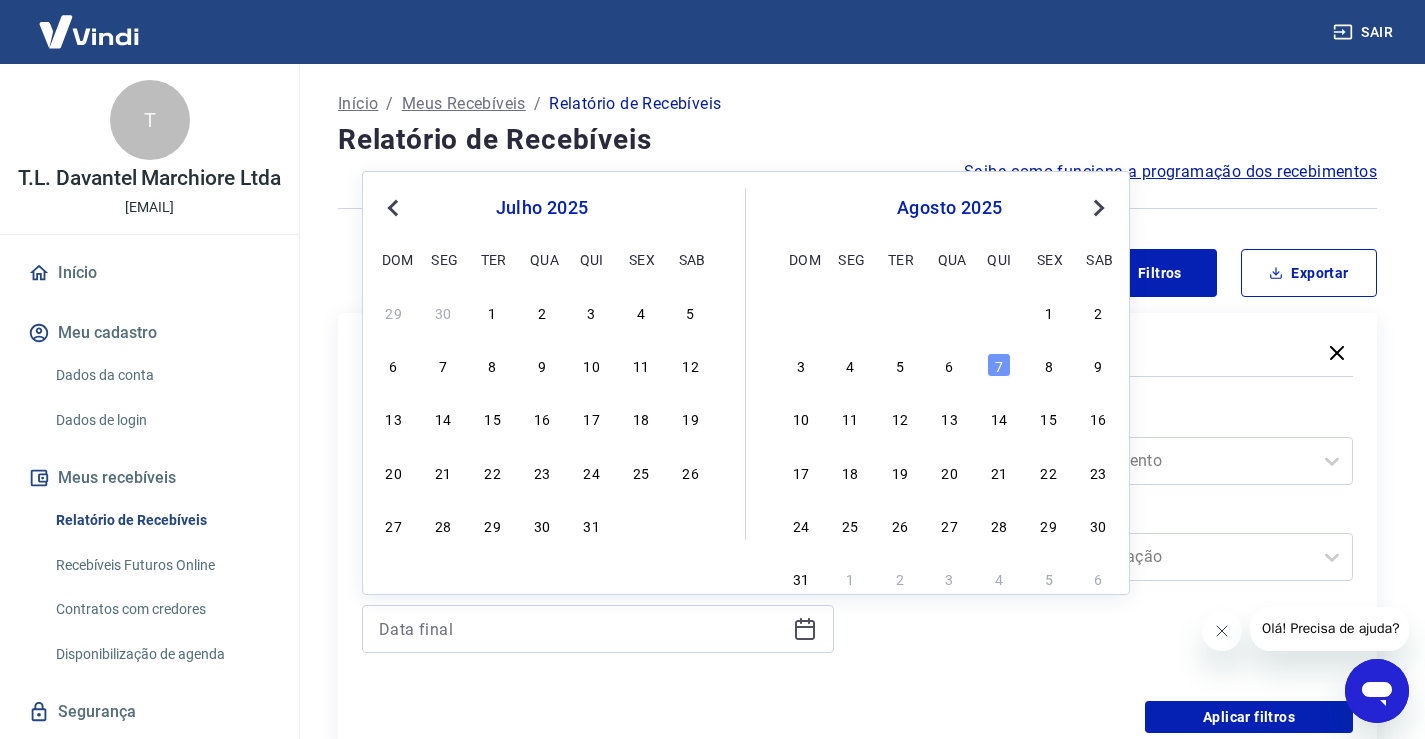 click on "Previous Month" at bounding box center (393, 208) 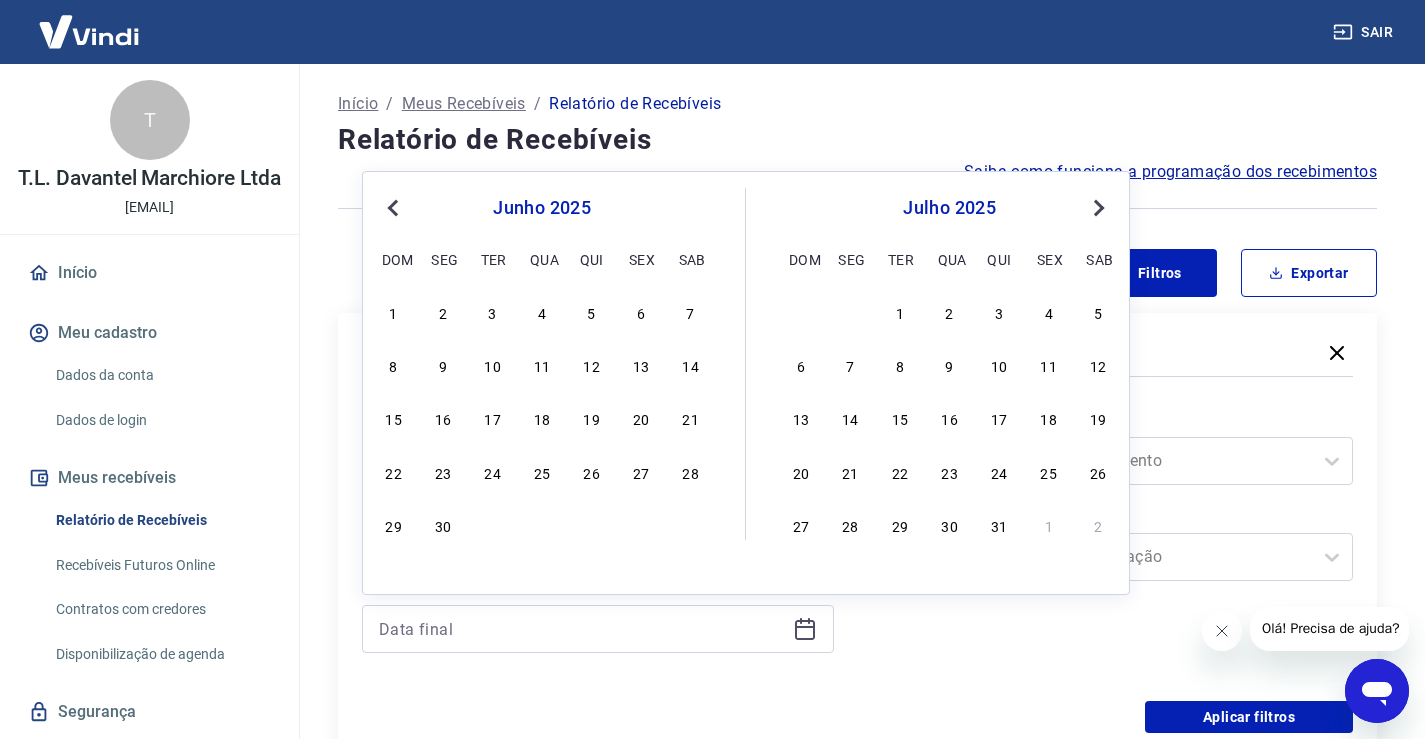 click on "Previous Month" at bounding box center (393, 208) 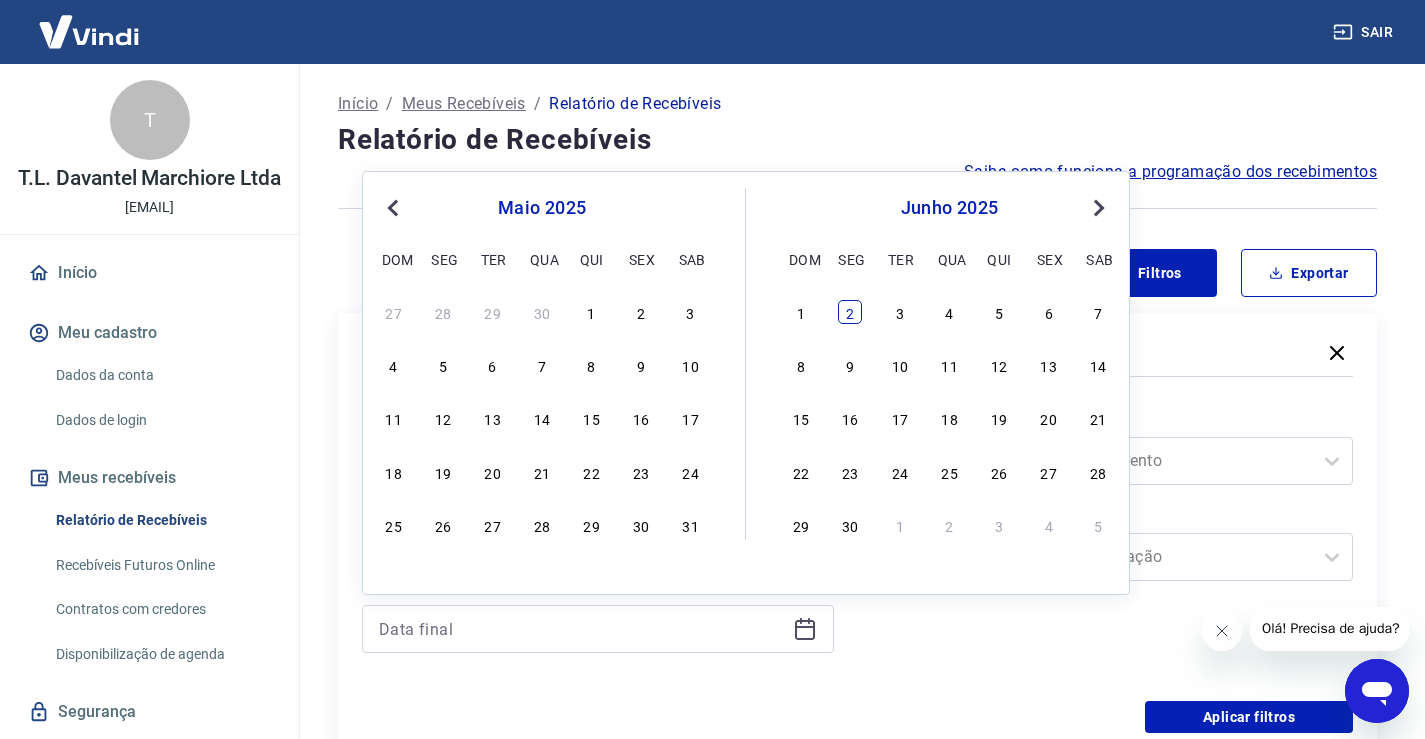 click on "2" at bounding box center (850, 312) 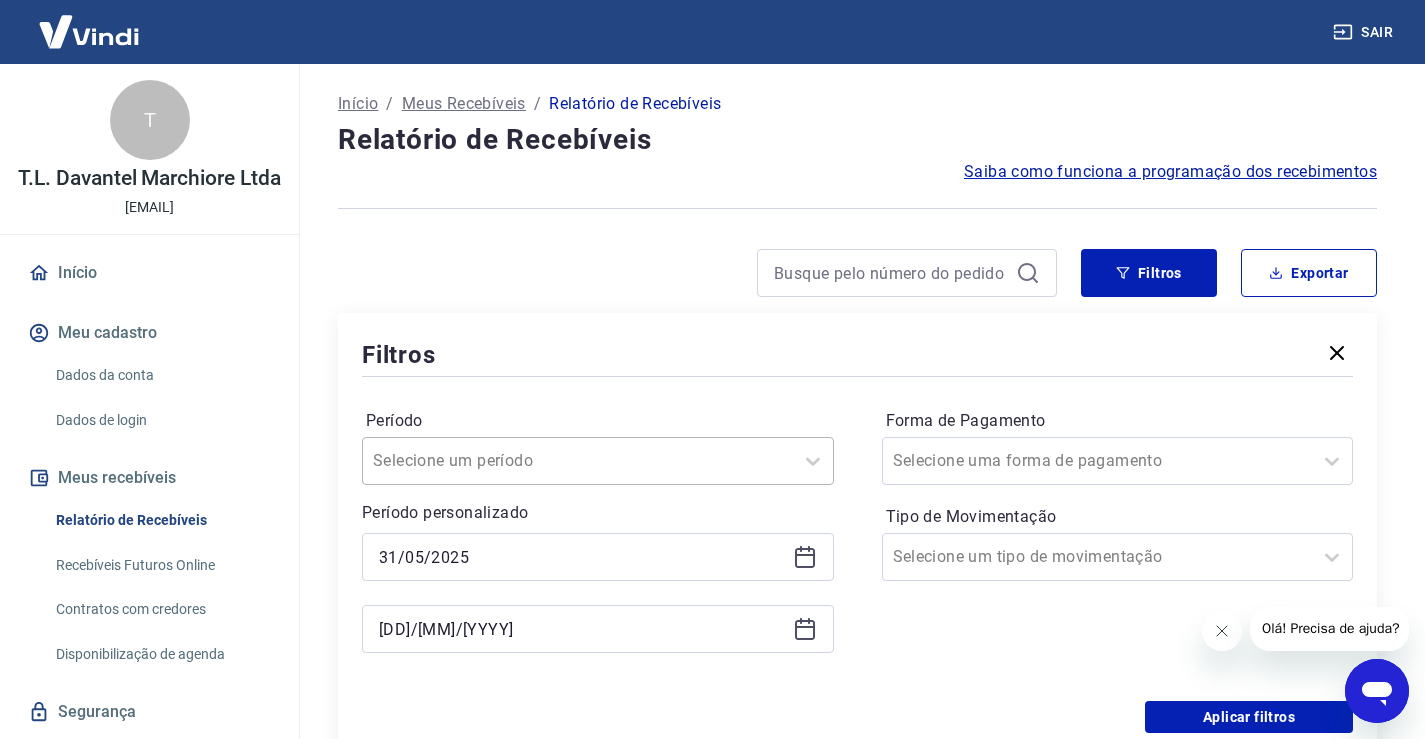 type on "[DATE]" 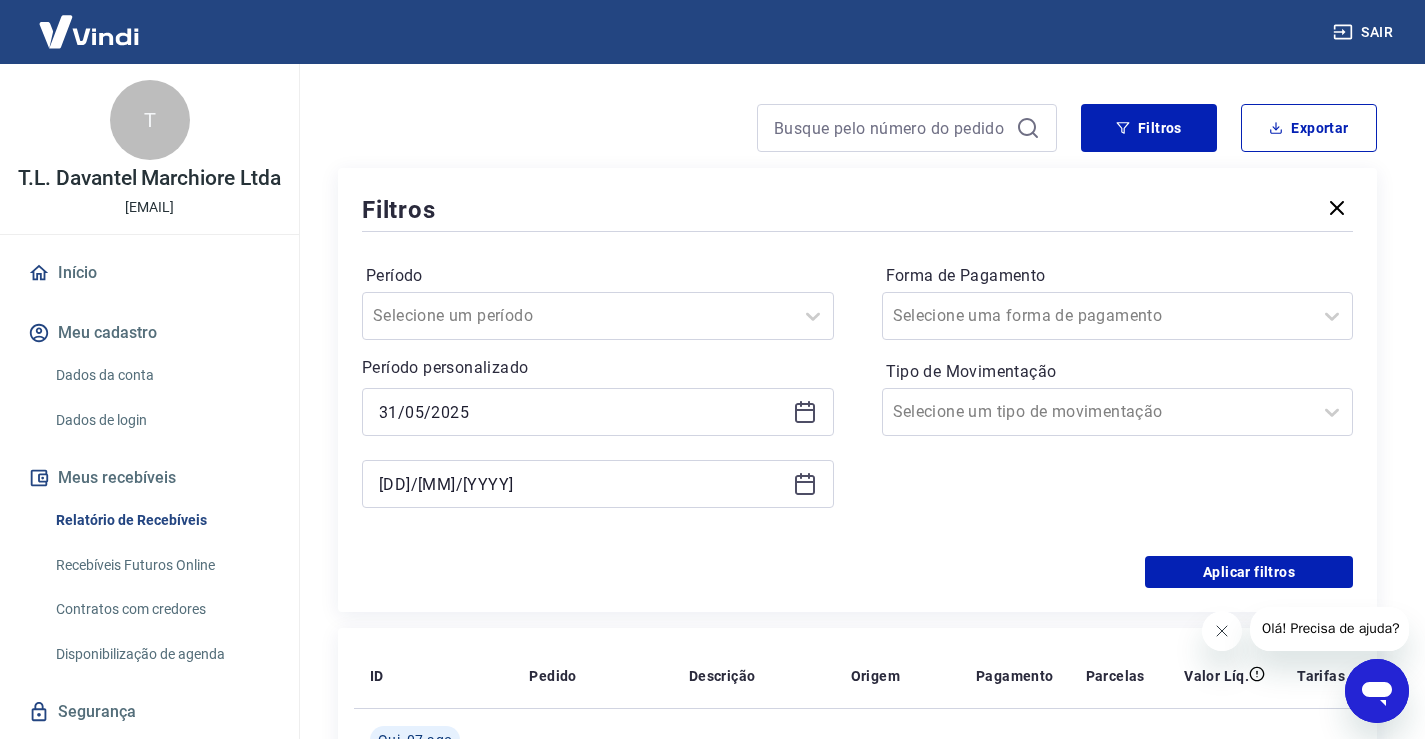 scroll, scrollTop: 167, scrollLeft: 0, axis: vertical 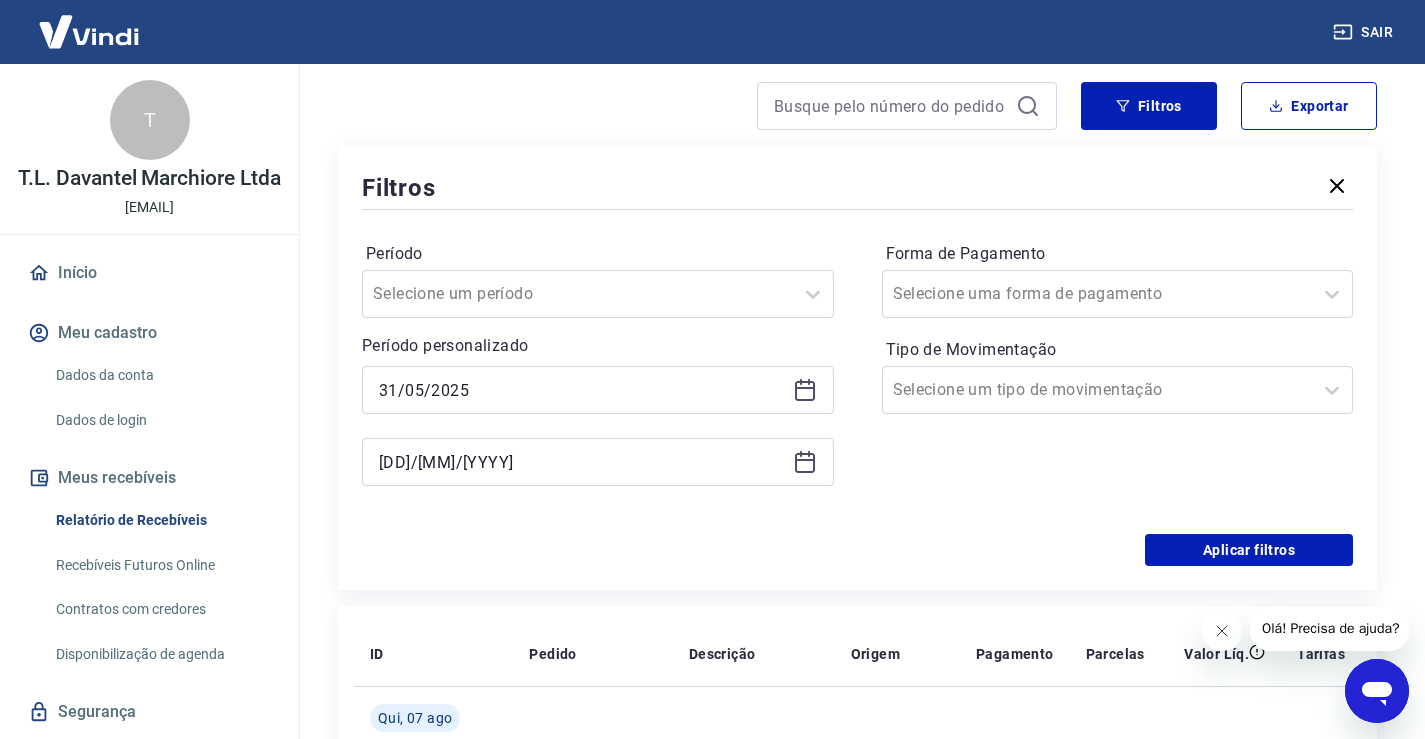 click 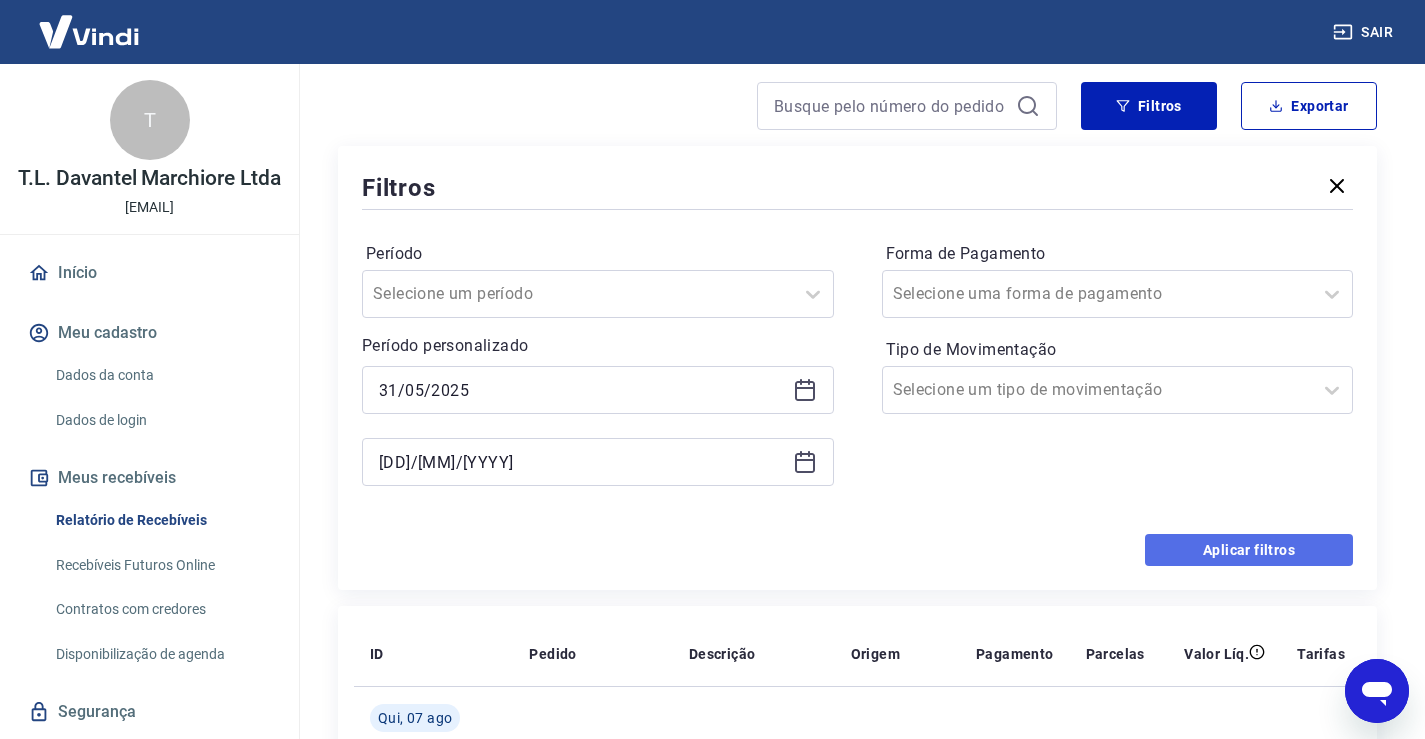 click on "Aplicar filtros" at bounding box center (1249, 550) 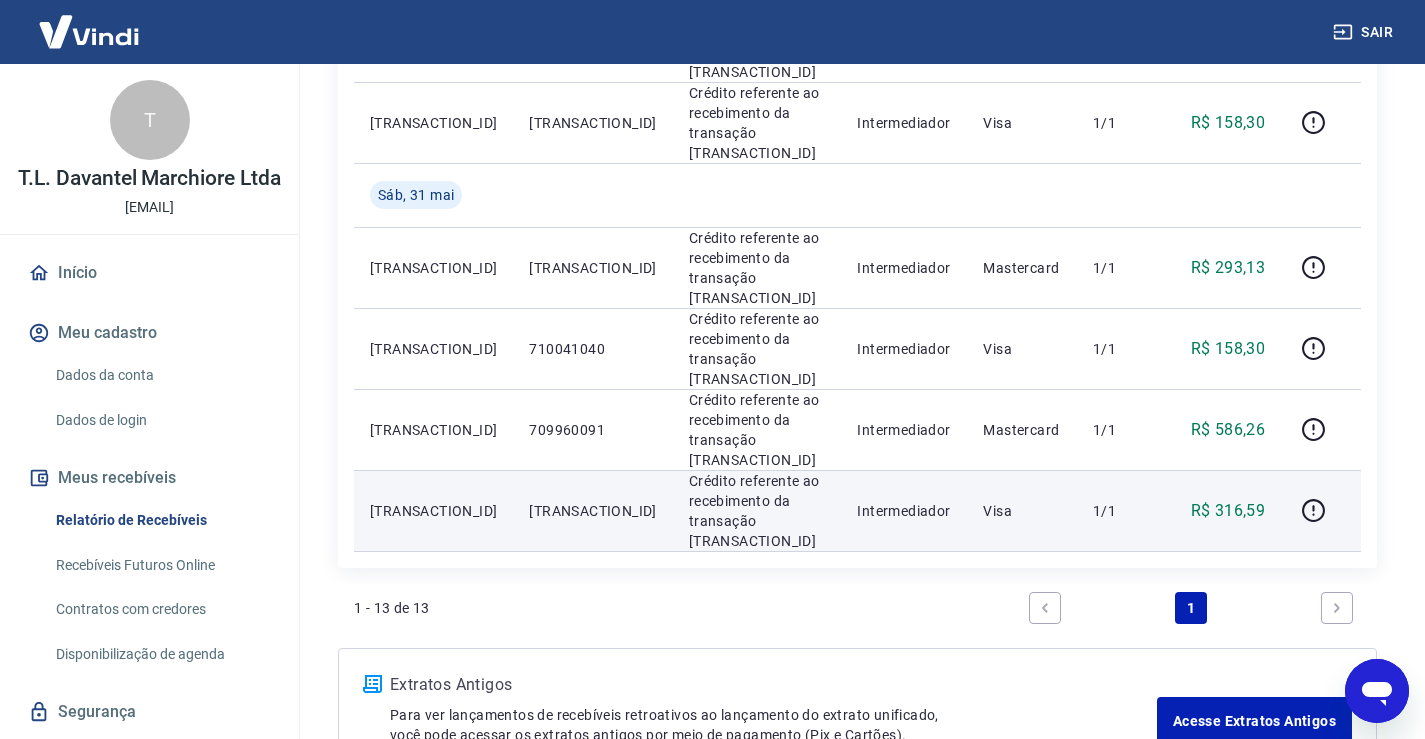 scroll, scrollTop: 1023, scrollLeft: 0, axis: vertical 